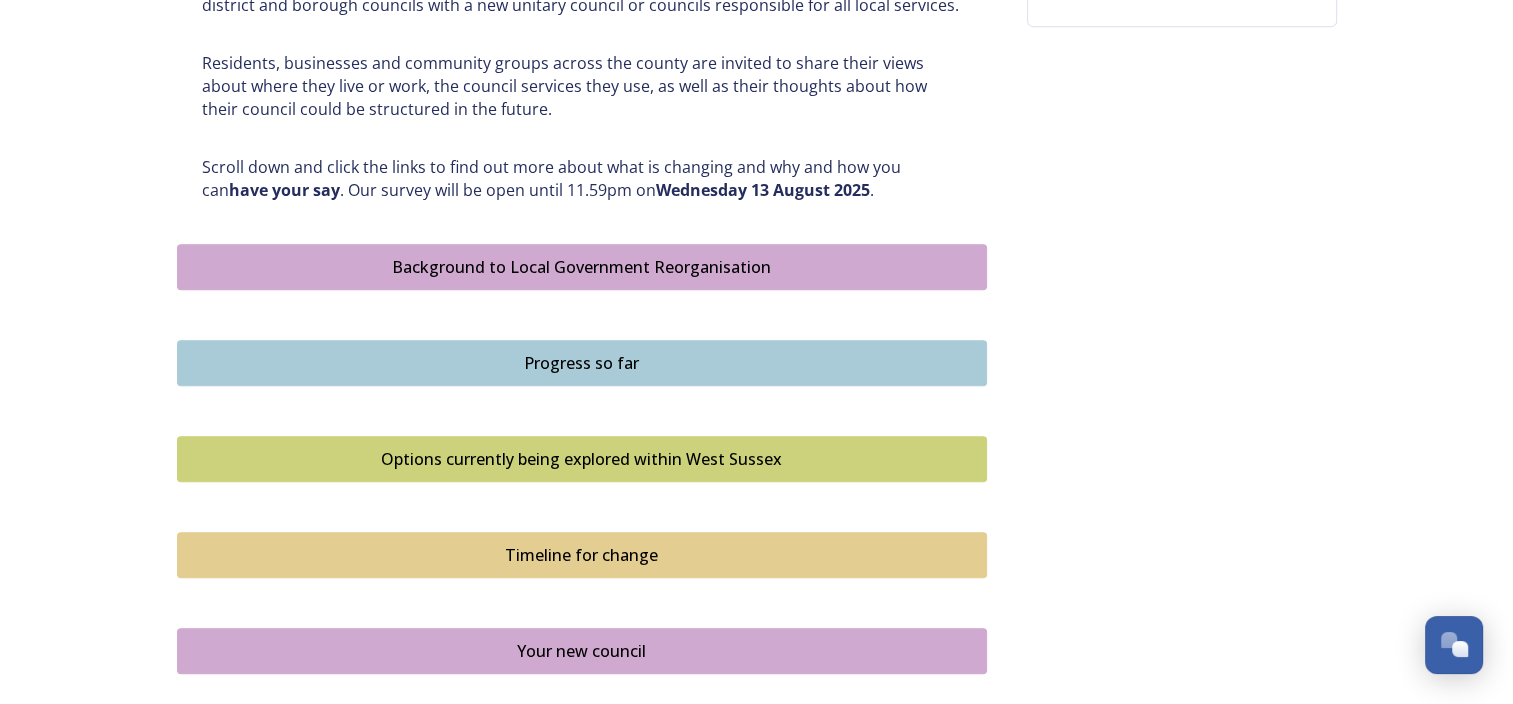 scroll, scrollTop: 1000, scrollLeft: 0, axis: vertical 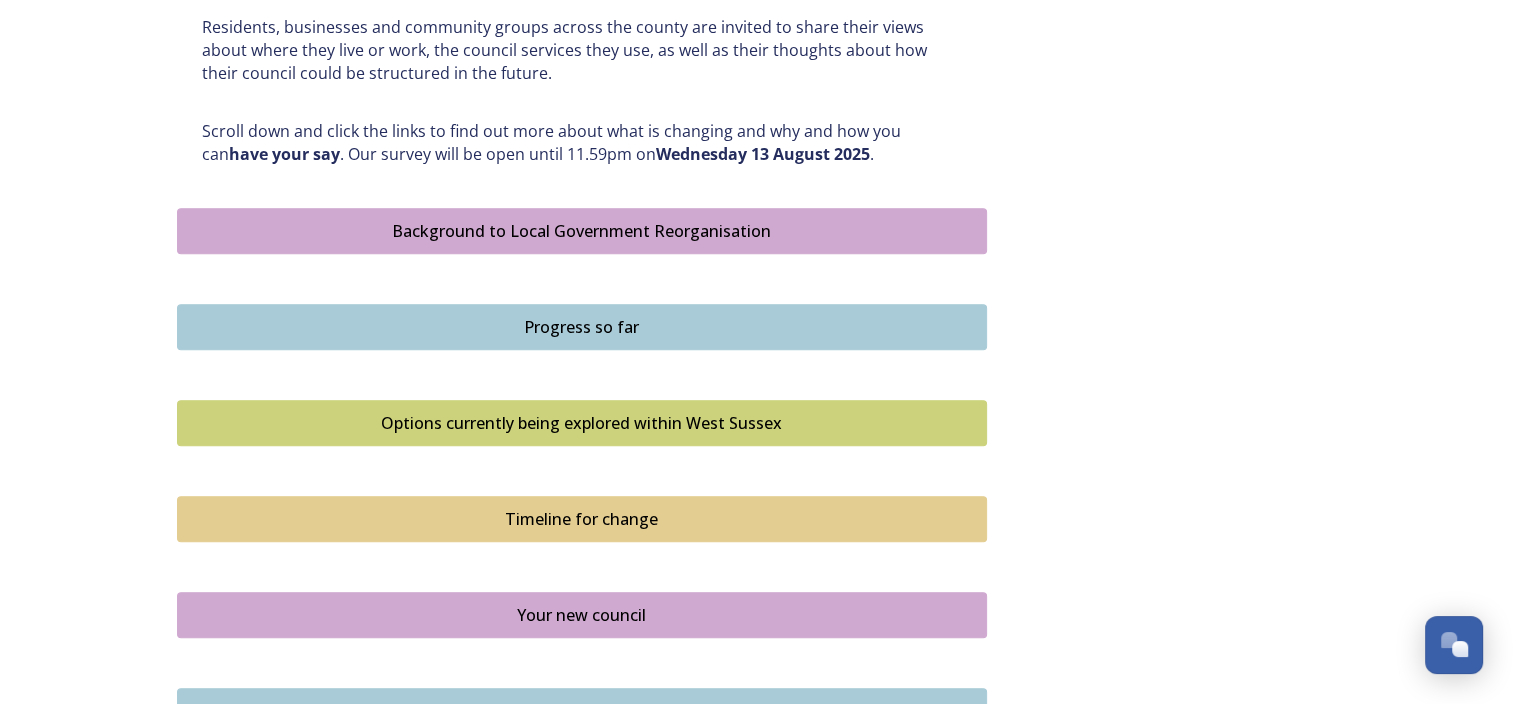 click on "Background to Local Government Reorganisation" at bounding box center [582, 231] 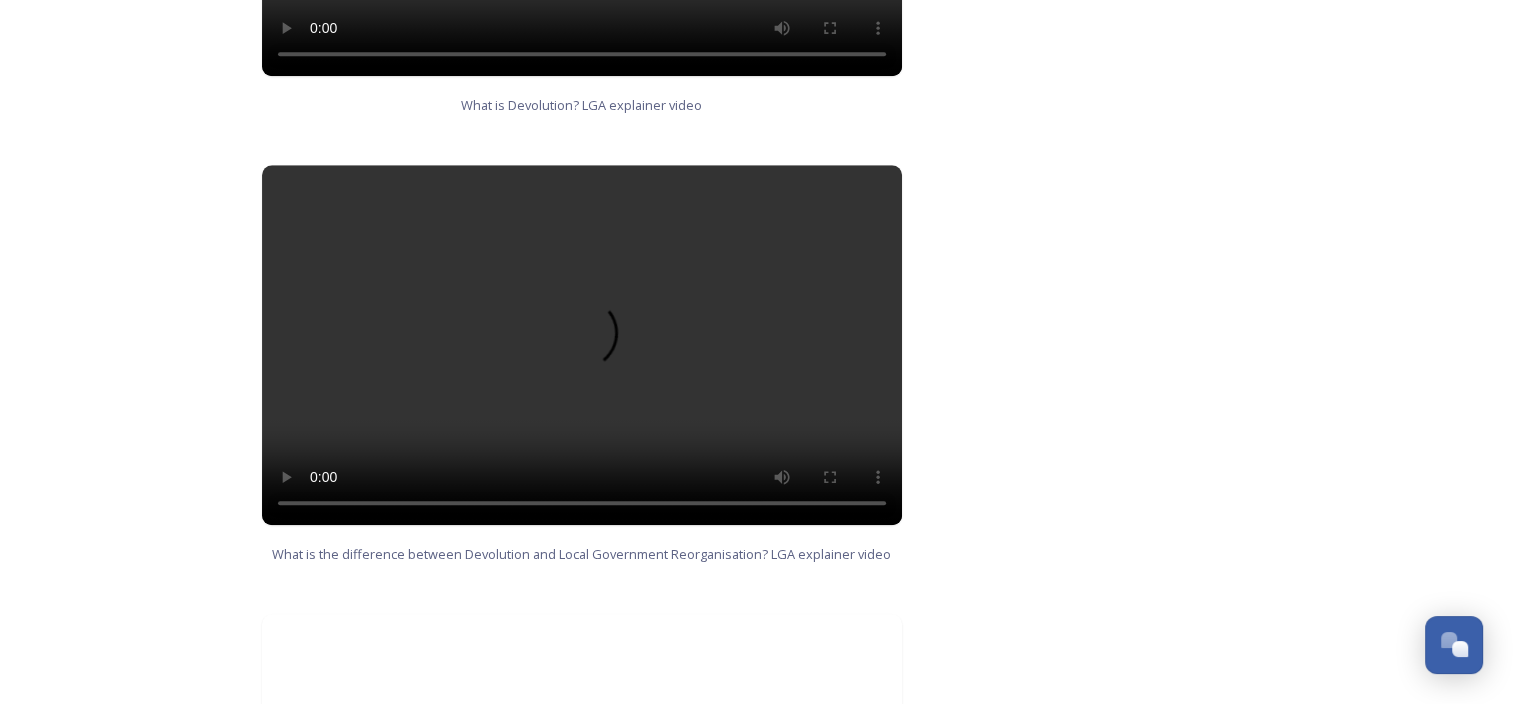 scroll, scrollTop: 1300, scrollLeft: 0, axis: vertical 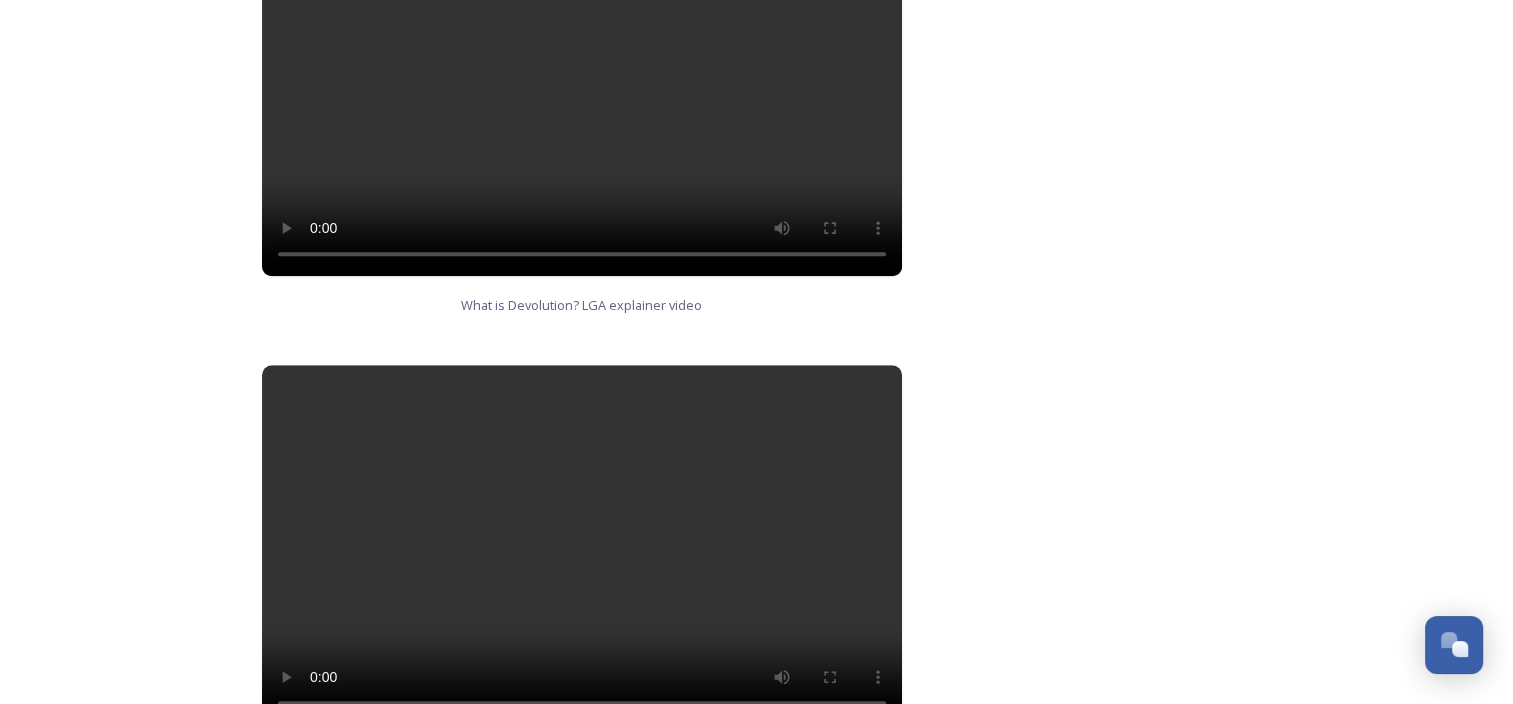 click on "Background to Local Government Reorganisation In [STATE], we have a local government structure with a county council and district and borough councils (a two-tier structure). West Sussex County Council covers the whole of the county and delivers services, such as education, roads, children’s services and social care. West Sussex also has district and borough councils, that do things like collect bins, help people find homes, give permission for building projects, help to make where we live better by improving our towns and villages, as well as providing other services such as licensing, environmental health and community safety. The list of what councils deliver is long, and this is just a snapshot. In some towns and villages, there are also smaller town and parish councils that provide services such as allotments, some play areas and consultation on planning. You can read more about what each type of council is responsible for here. What is Devolution? LGA explainer video Participate" at bounding box center (757, 109) 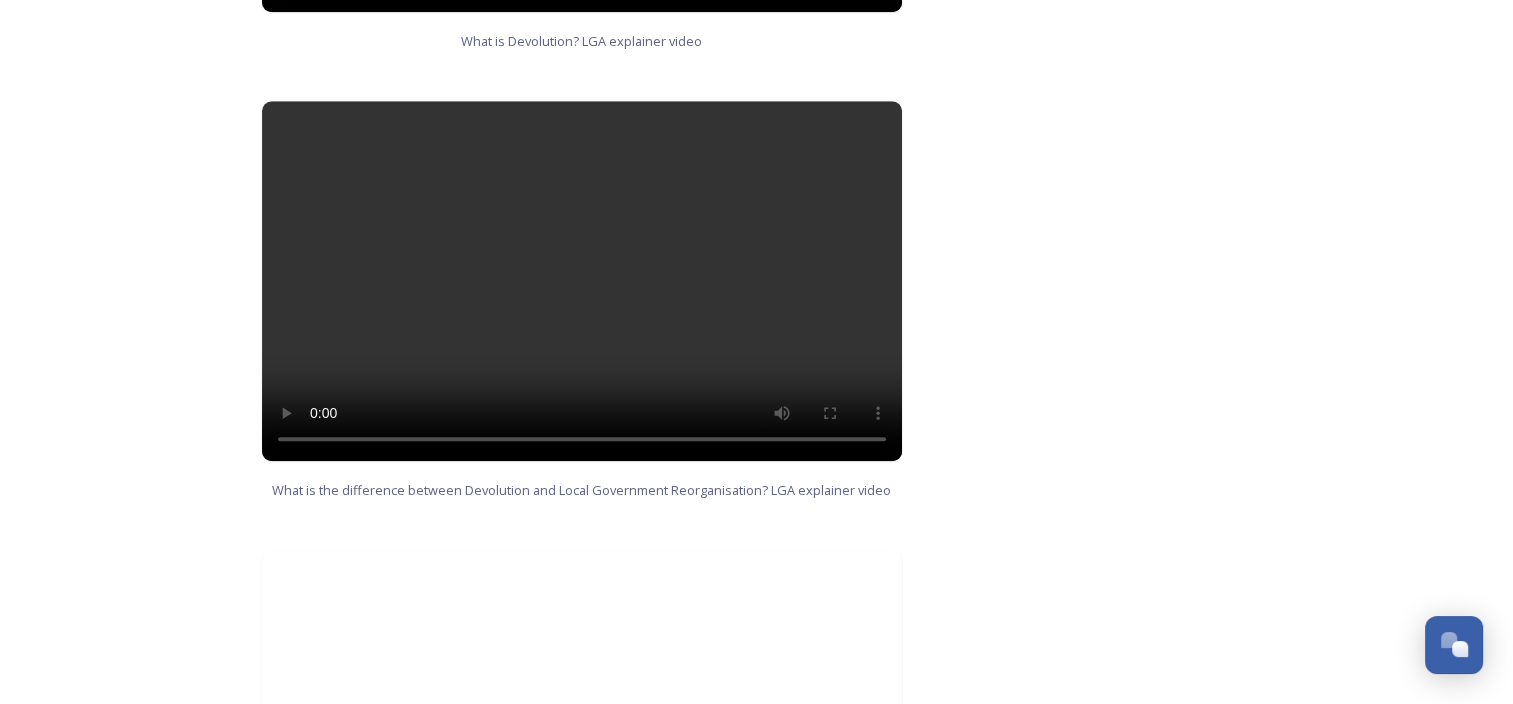 scroll, scrollTop: 1600, scrollLeft: 0, axis: vertical 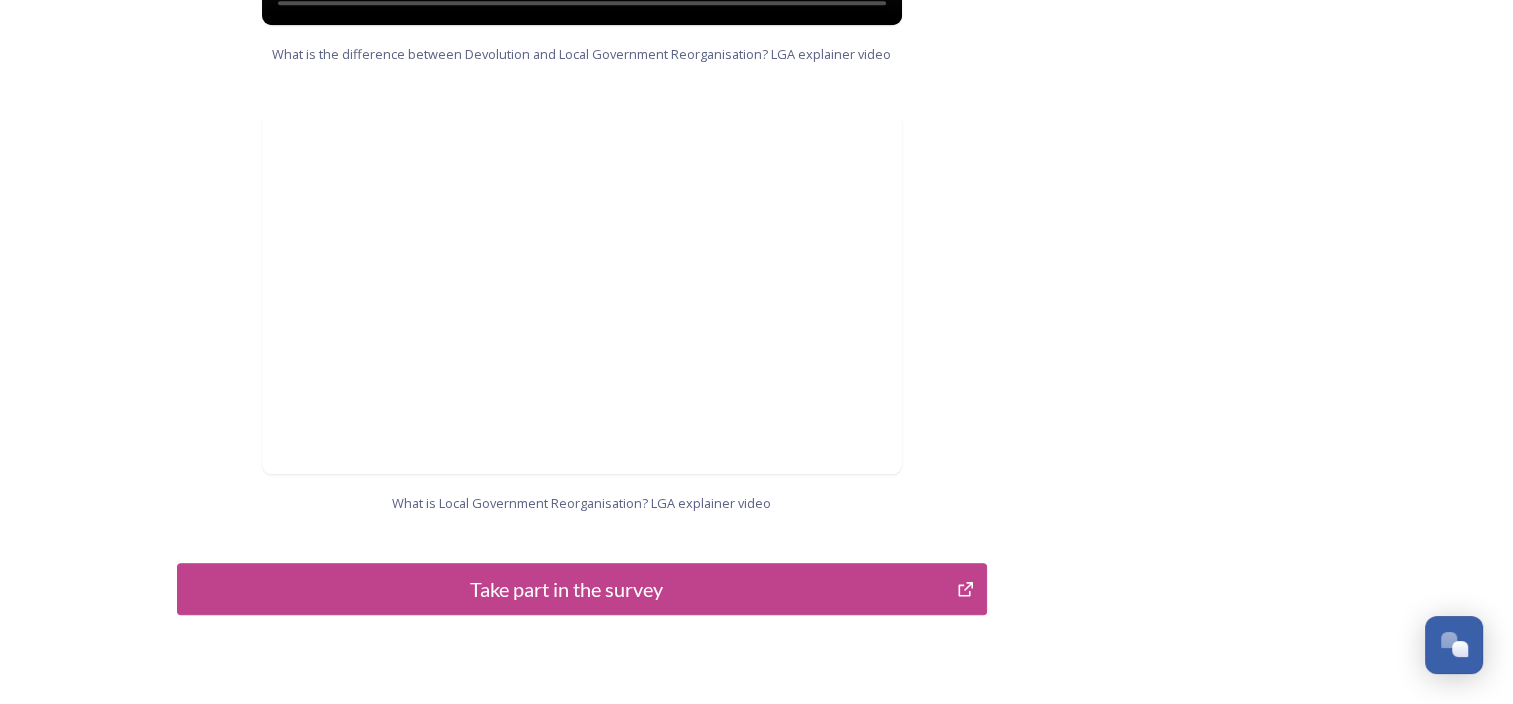 click on "Take part in the survey" at bounding box center (567, 589) 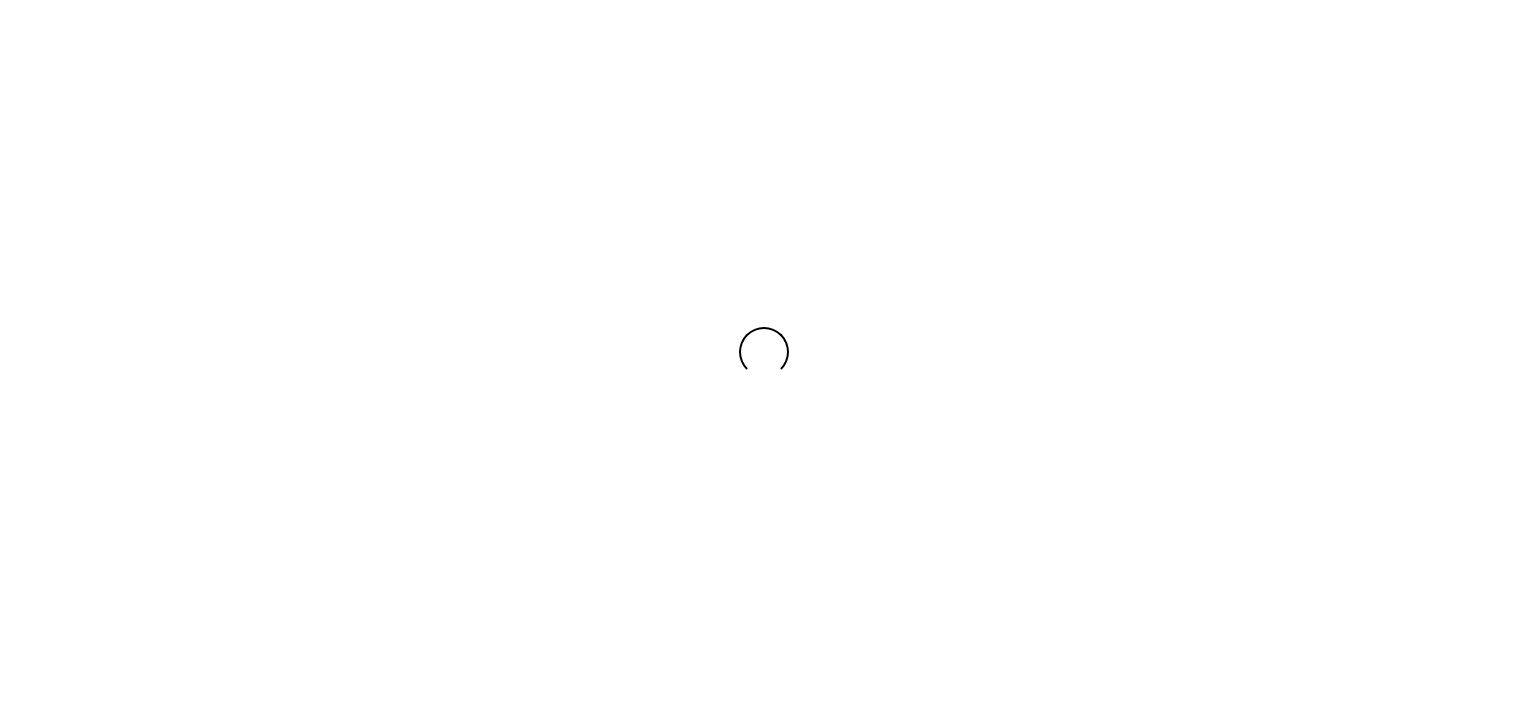 scroll, scrollTop: 0, scrollLeft: 0, axis: both 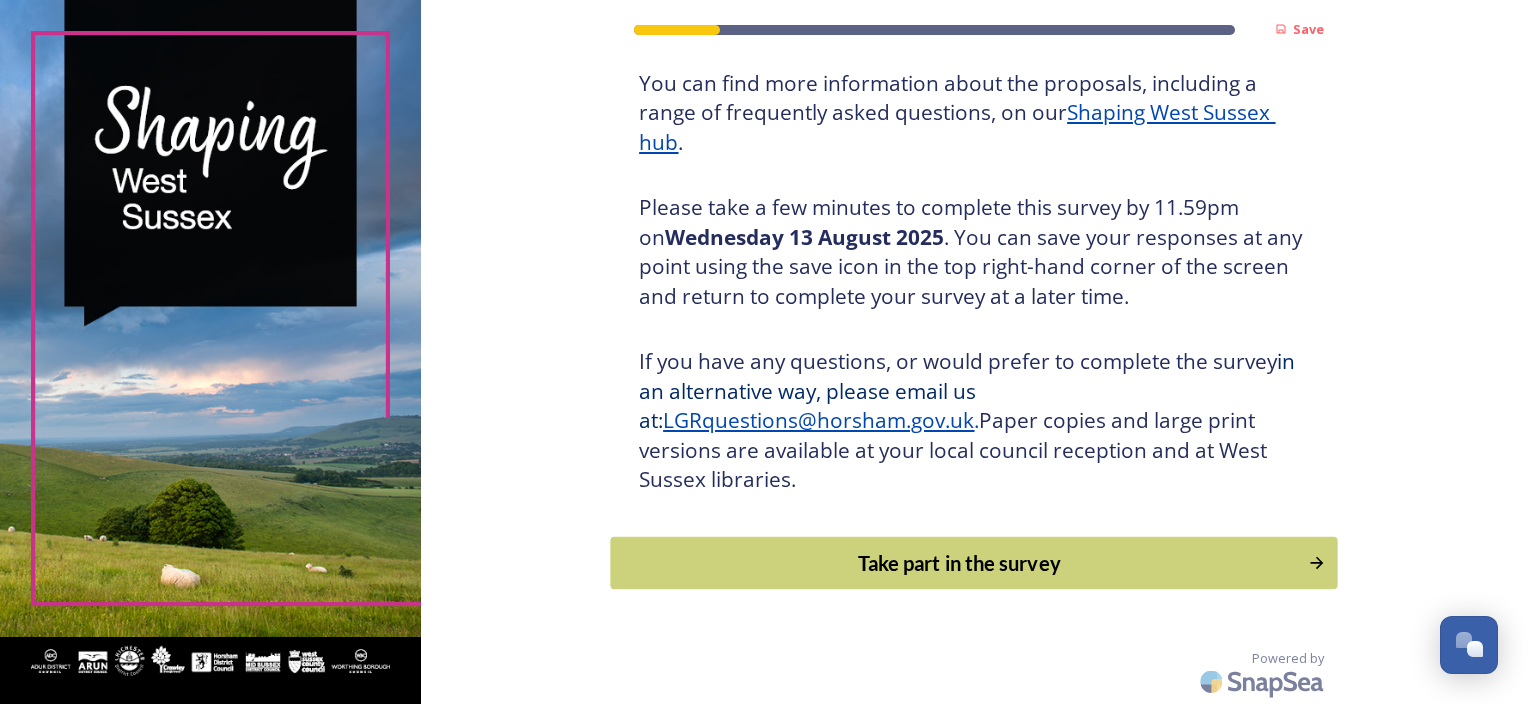 click on "Take part in the survey" at bounding box center [960, 563] 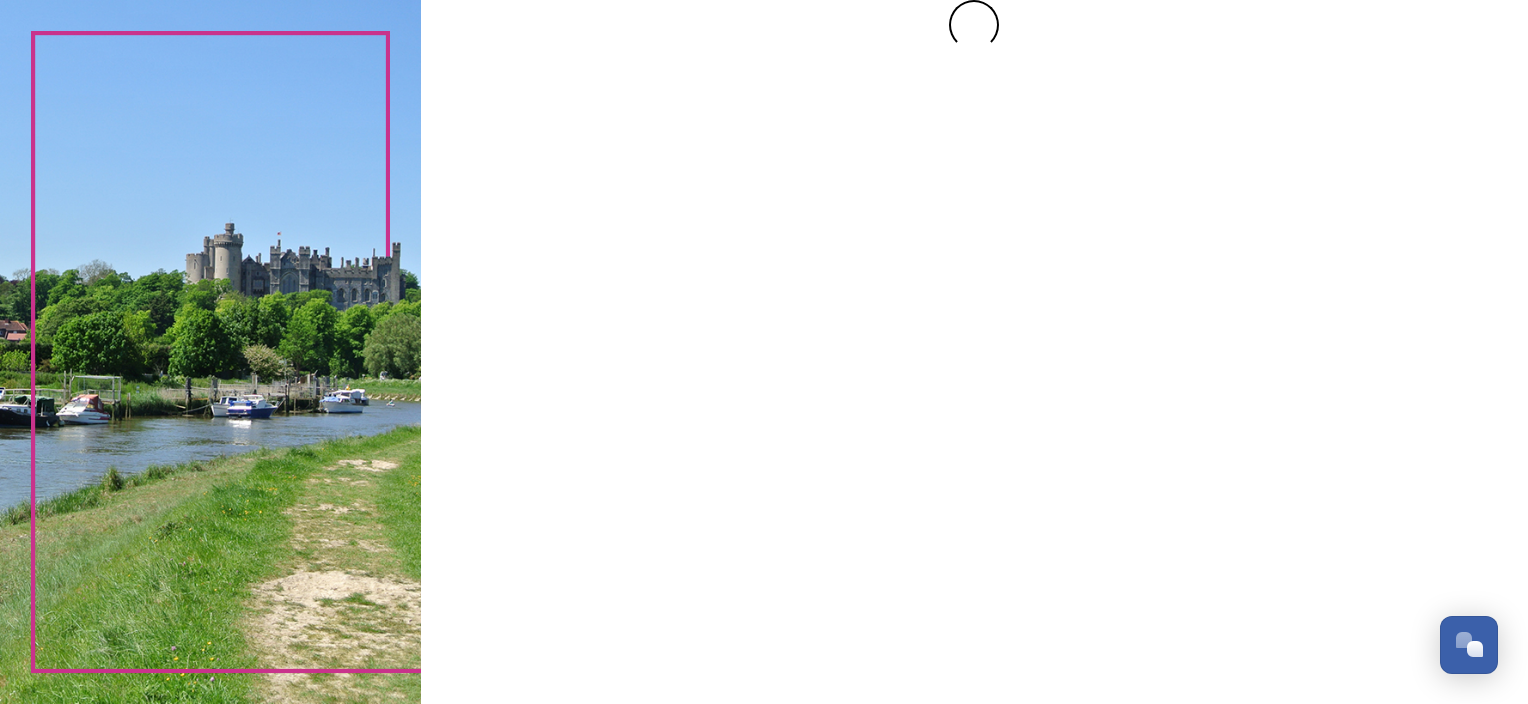 scroll, scrollTop: 0, scrollLeft: 0, axis: both 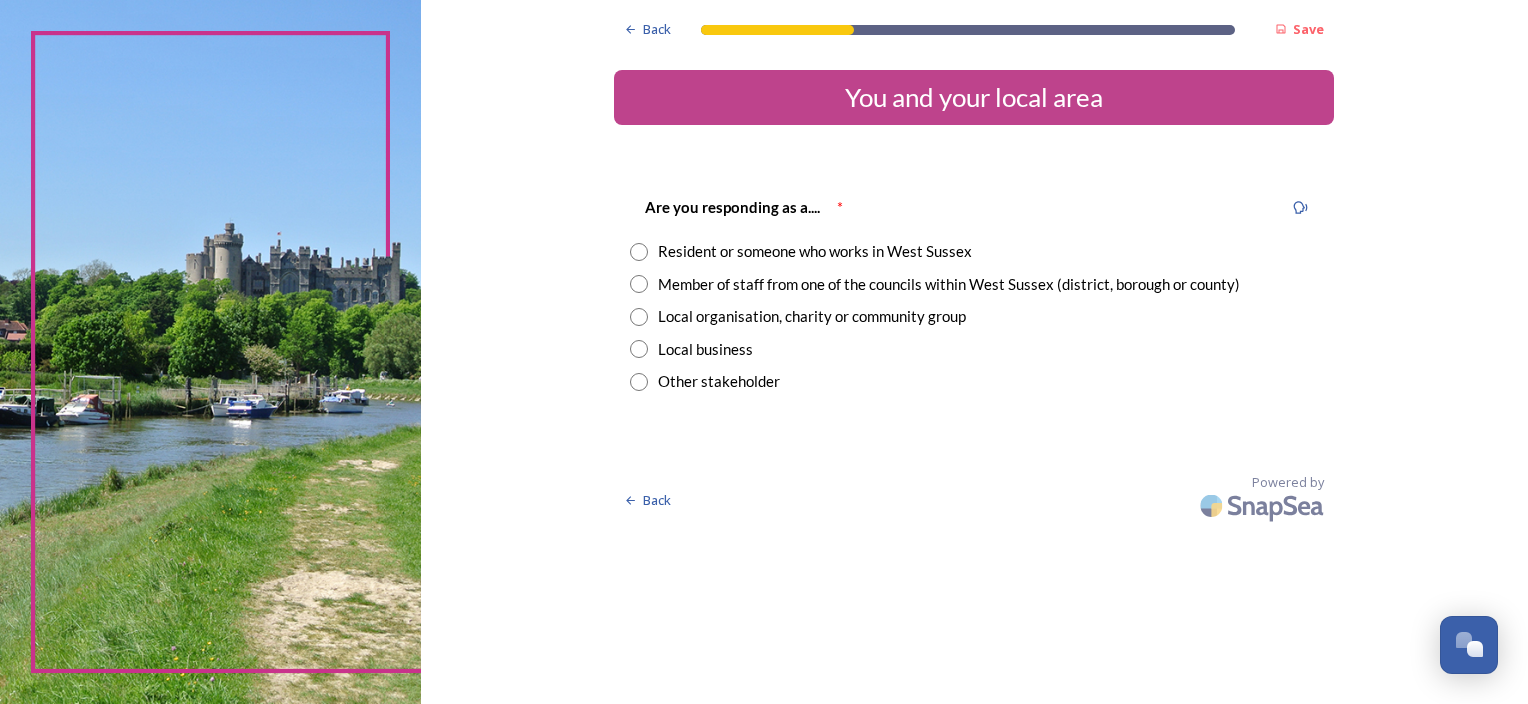 click at bounding box center [639, 284] 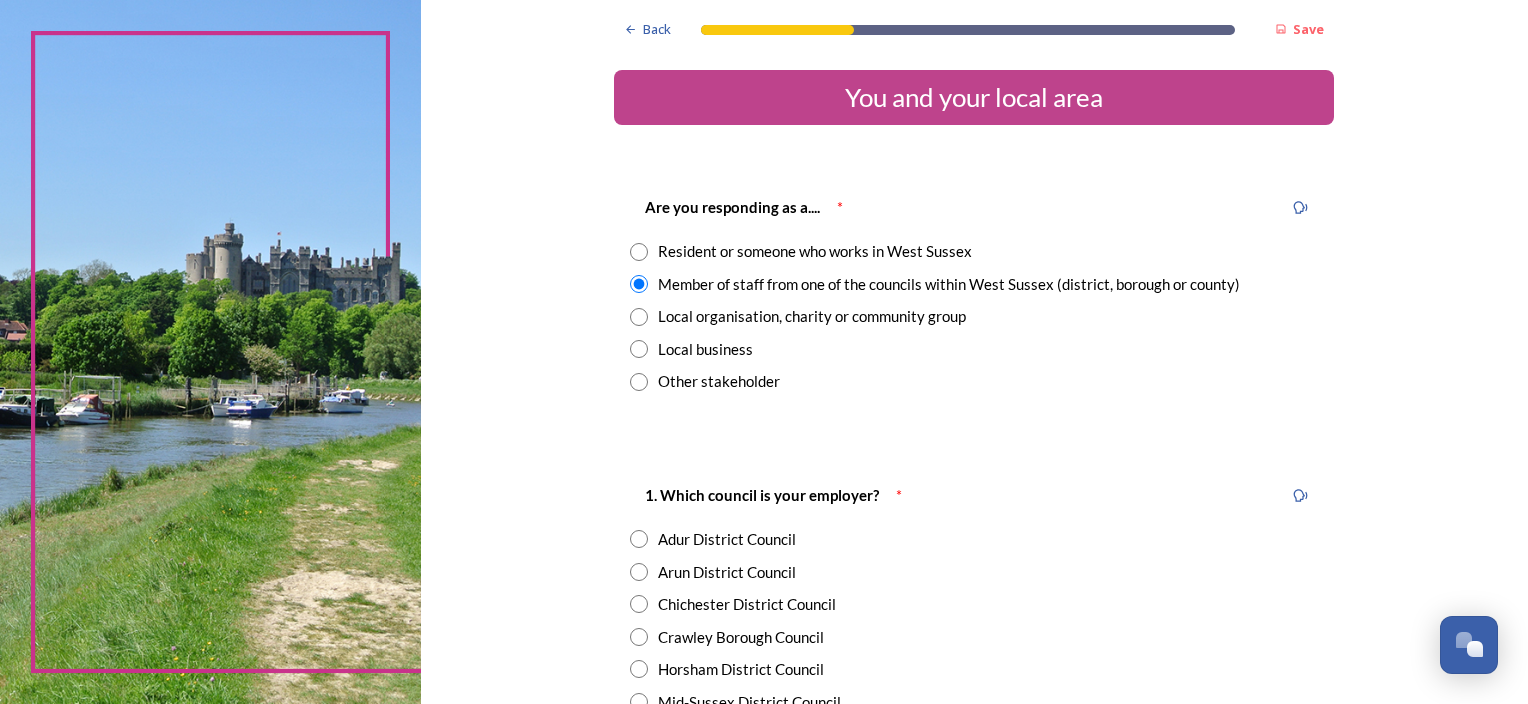 click at bounding box center [639, 572] 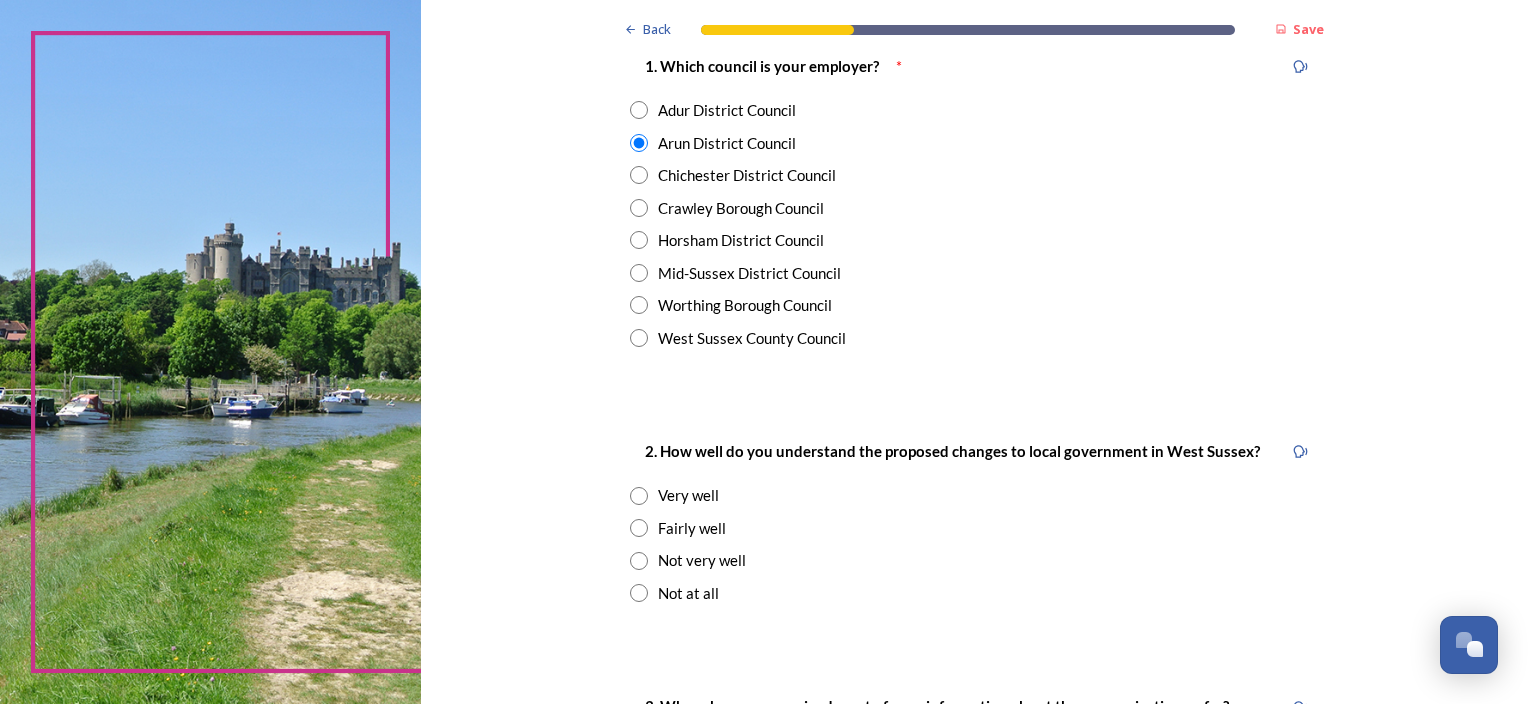 scroll, scrollTop: 500, scrollLeft: 0, axis: vertical 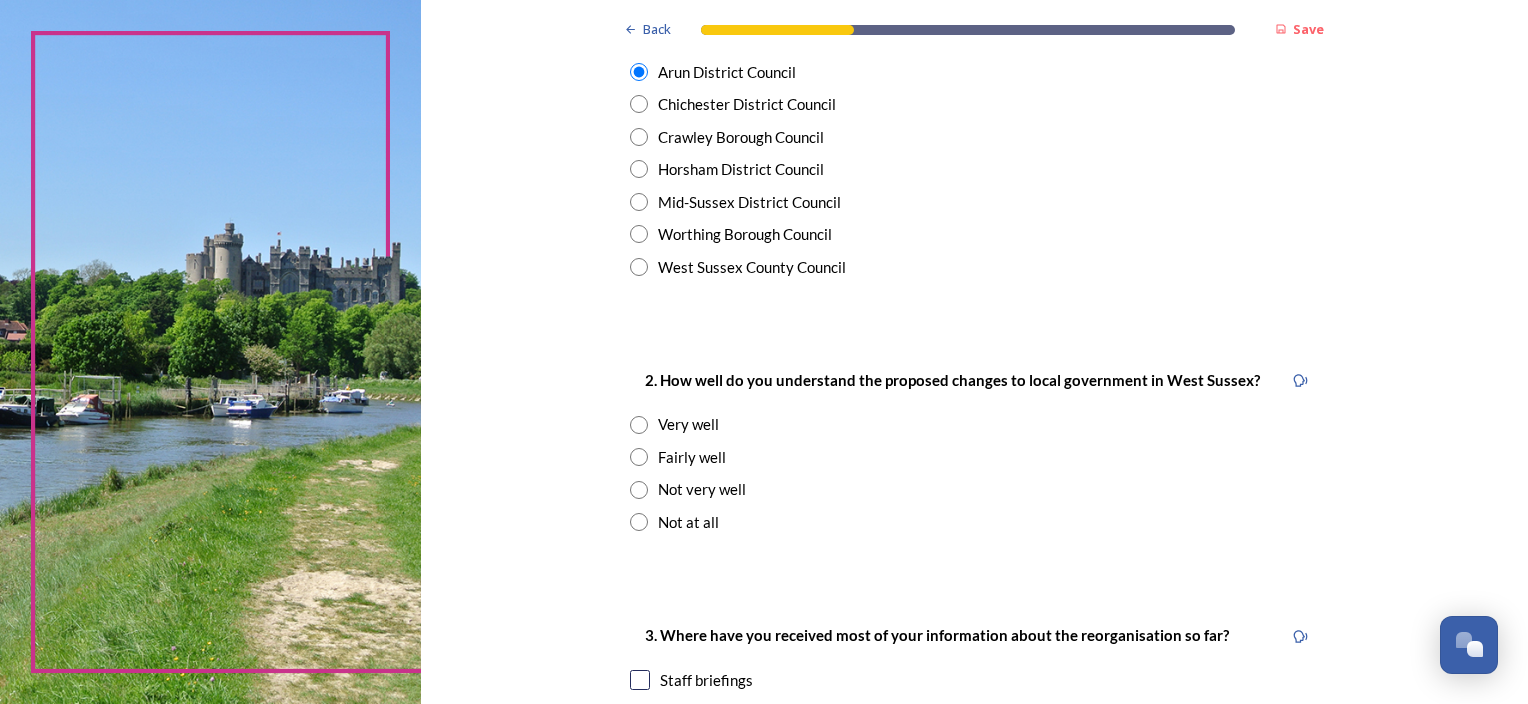 click at bounding box center [639, 457] 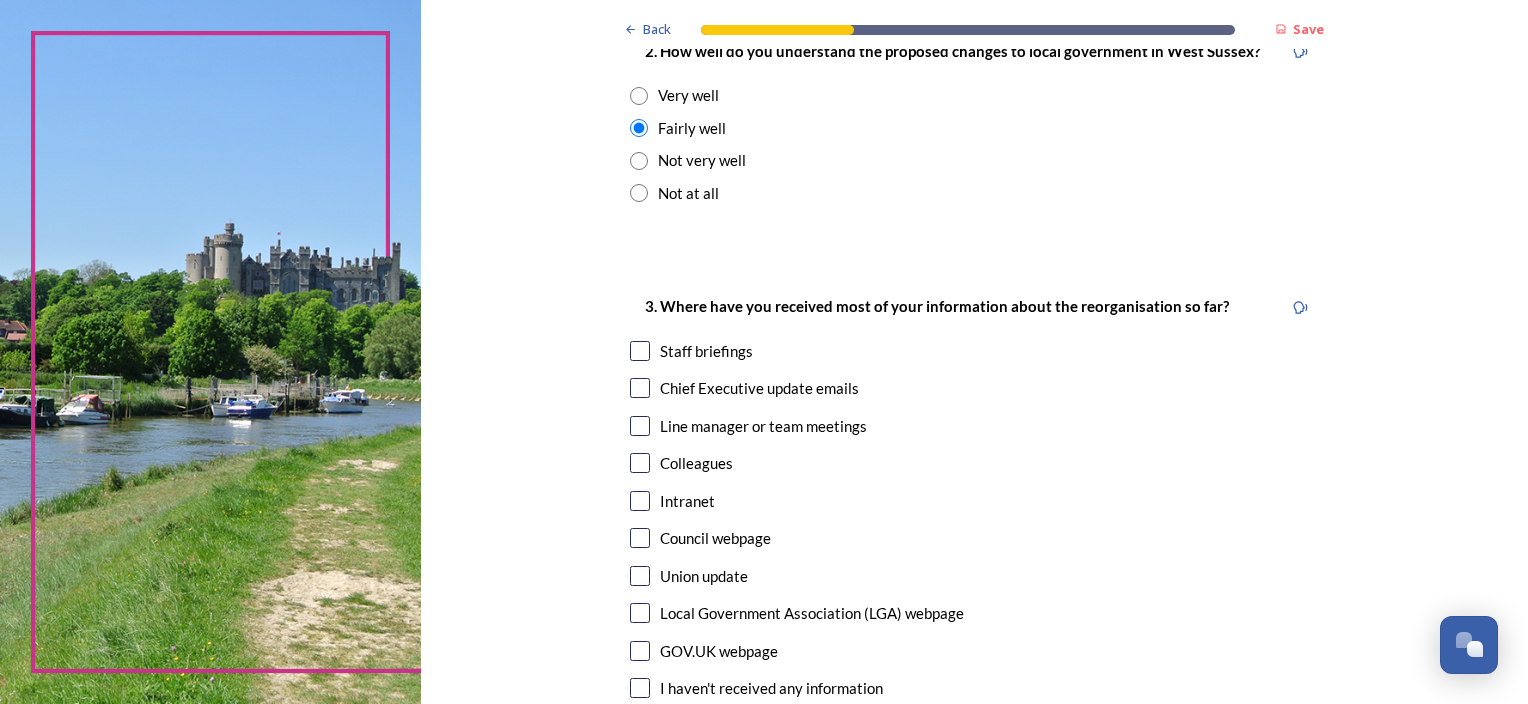 scroll, scrollTop: 900, scrollLeft: 0, axis: vertical 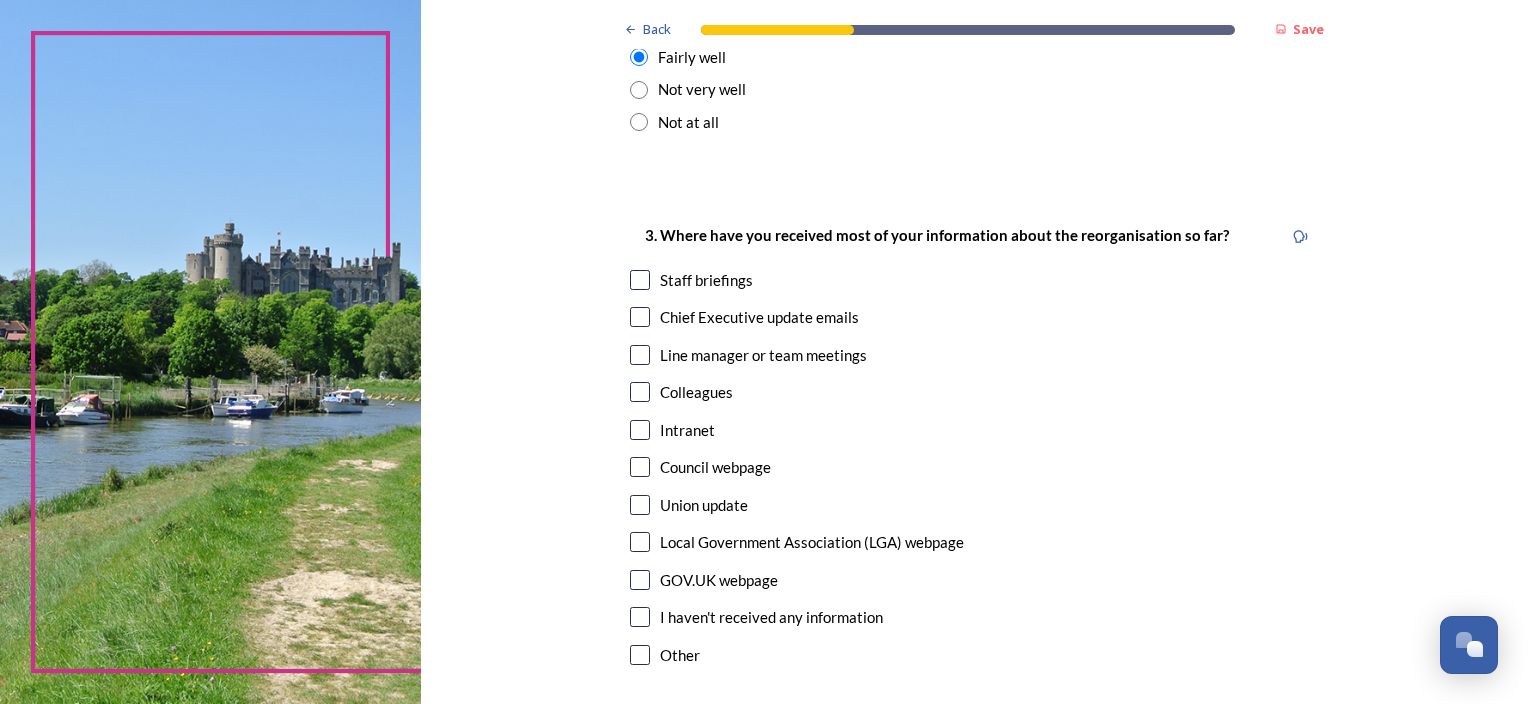 click at bounding box center (640, 280) 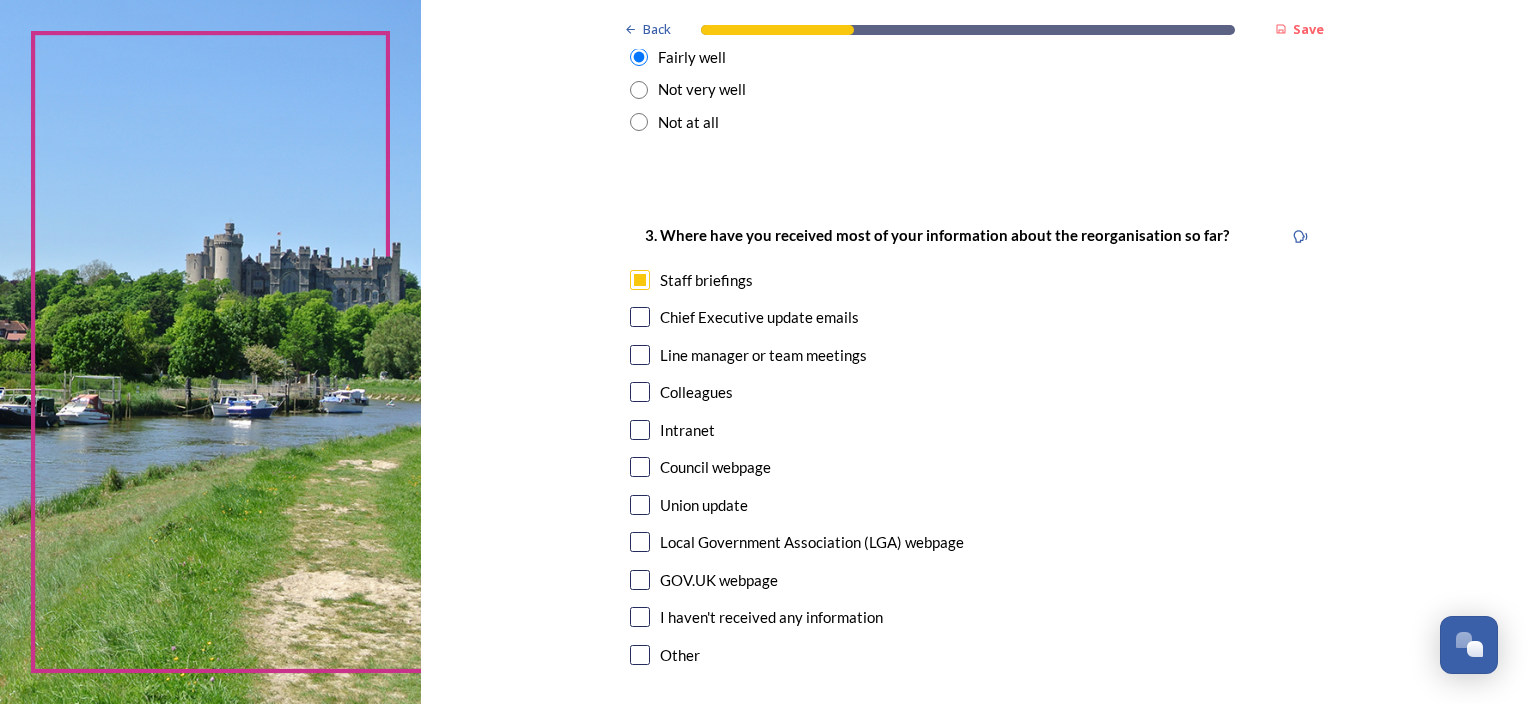 click at bounding box center [640, 317] 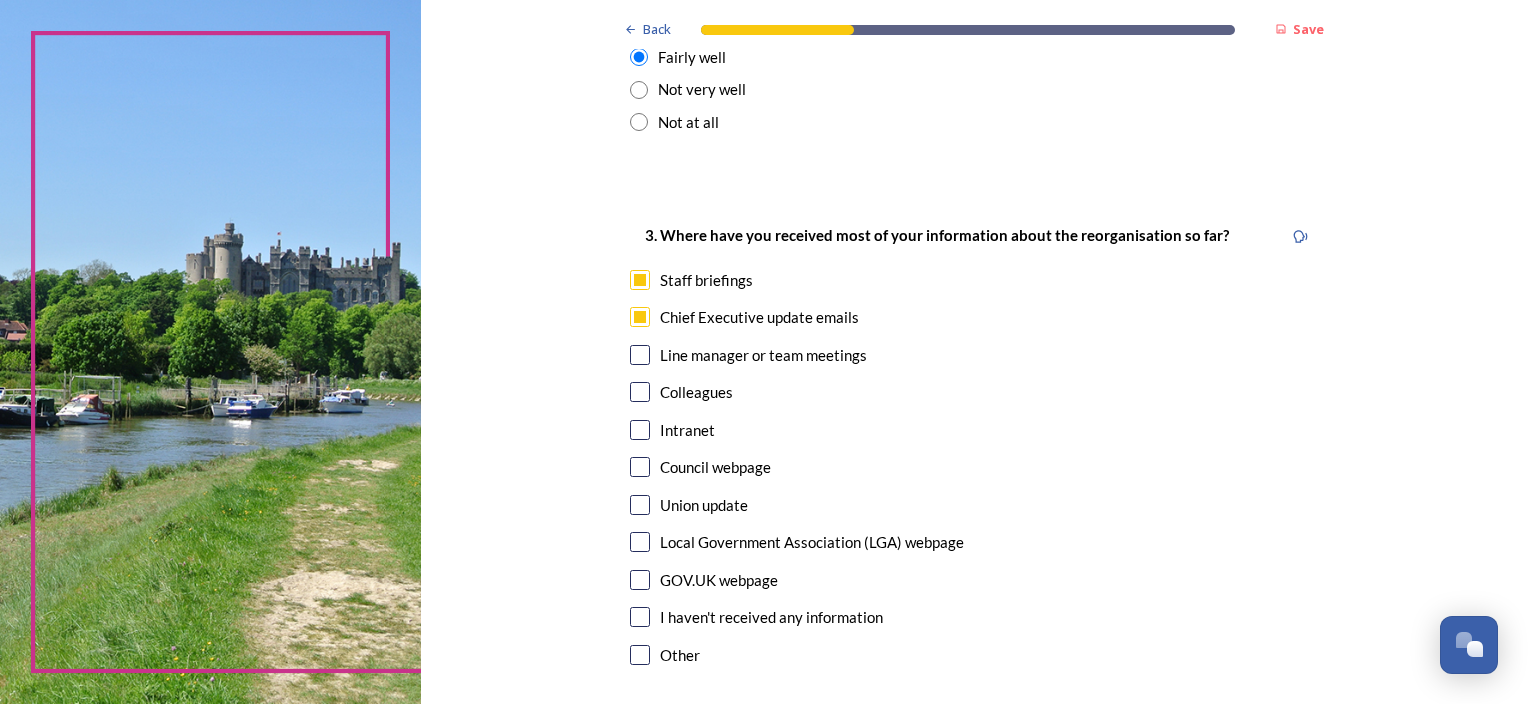 scroll, scrollTop: 1000, scrollLeft: 0, axis: vertical 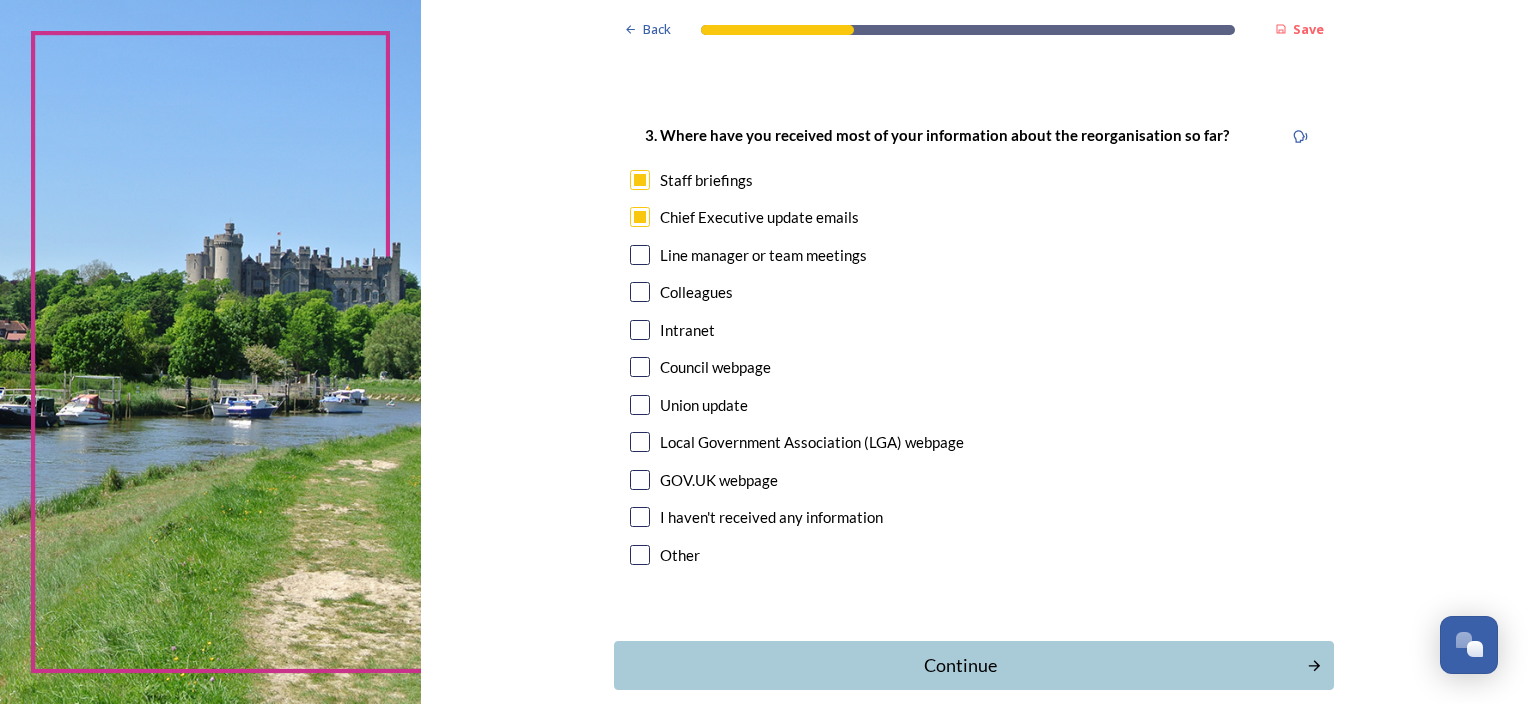click at bounding box center [640, 367] 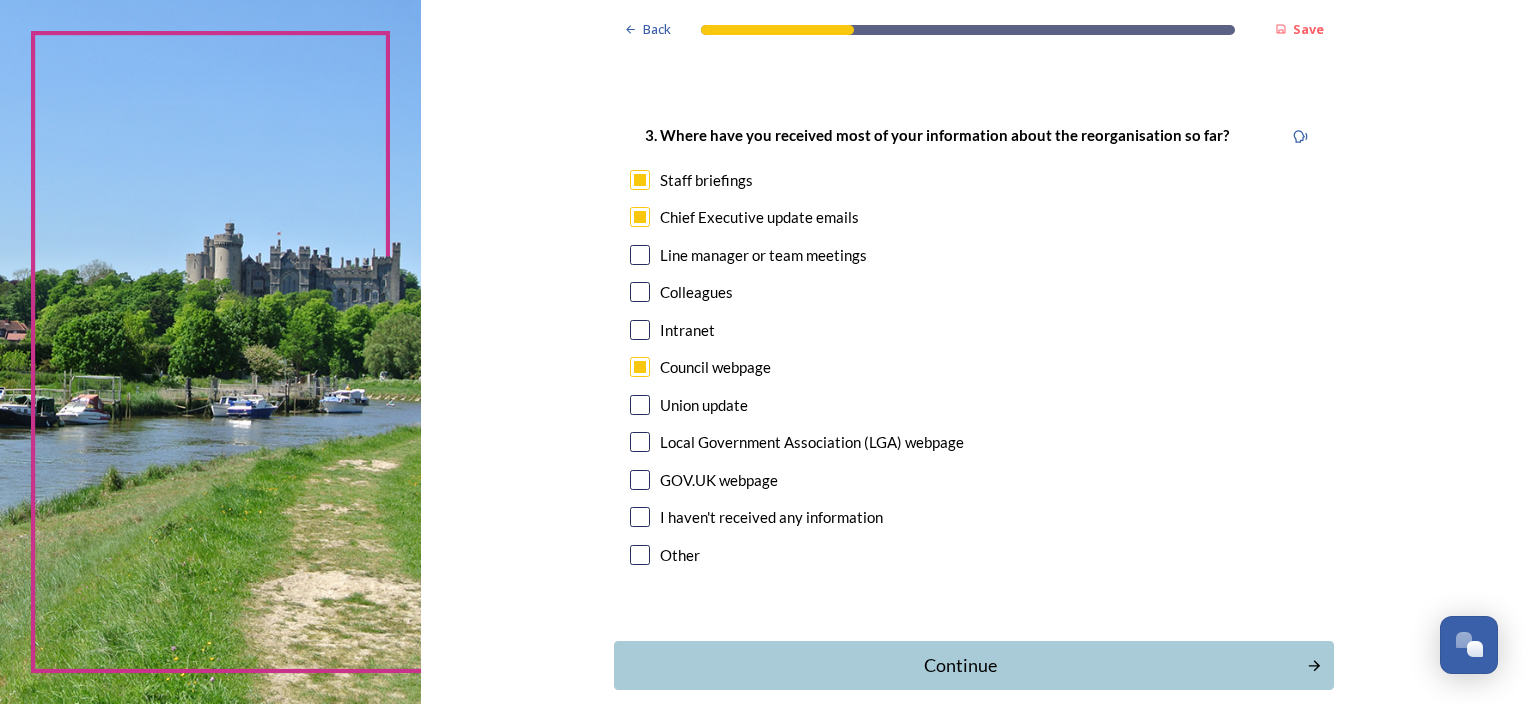 click at bounding box center [640, 442] 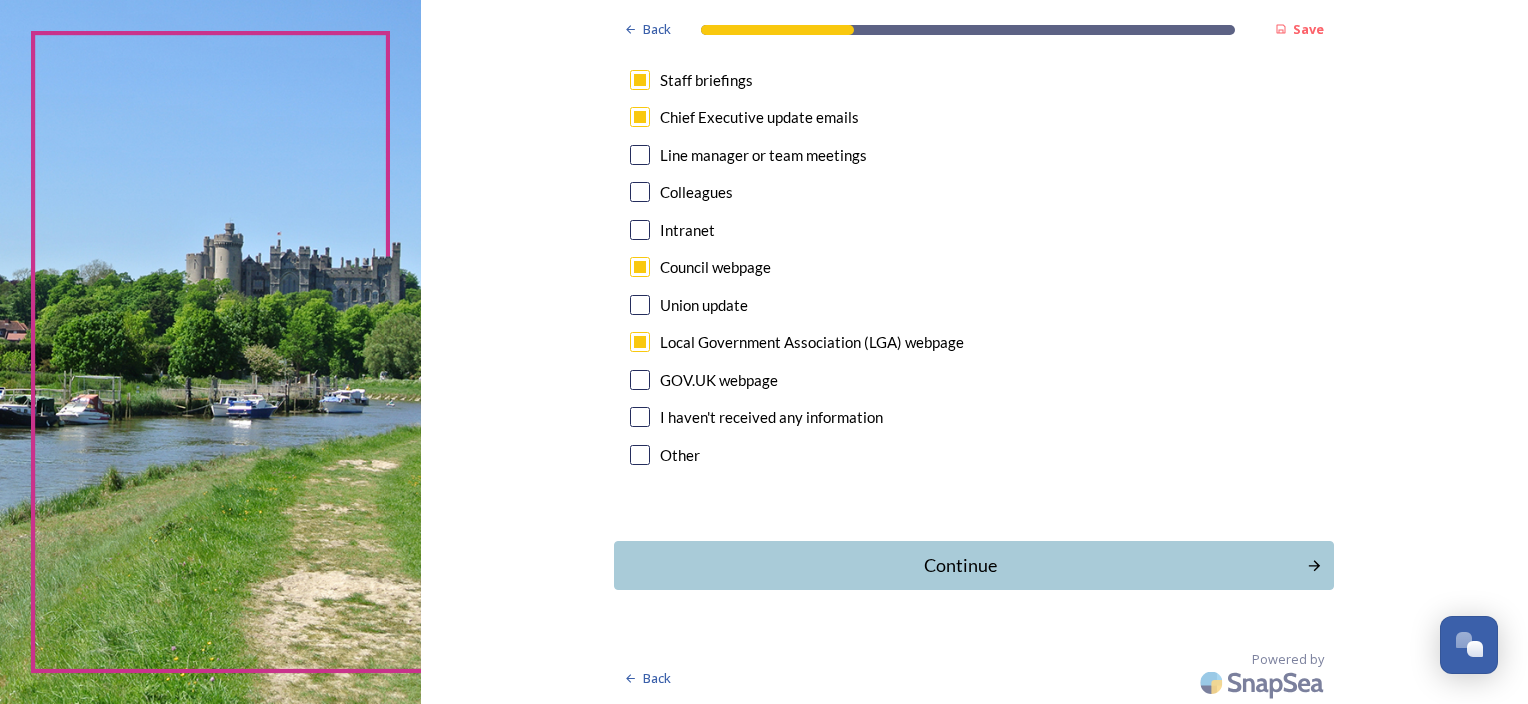 scroll, scrollTop: 1101, scrollLeft: 0, axis: vertical 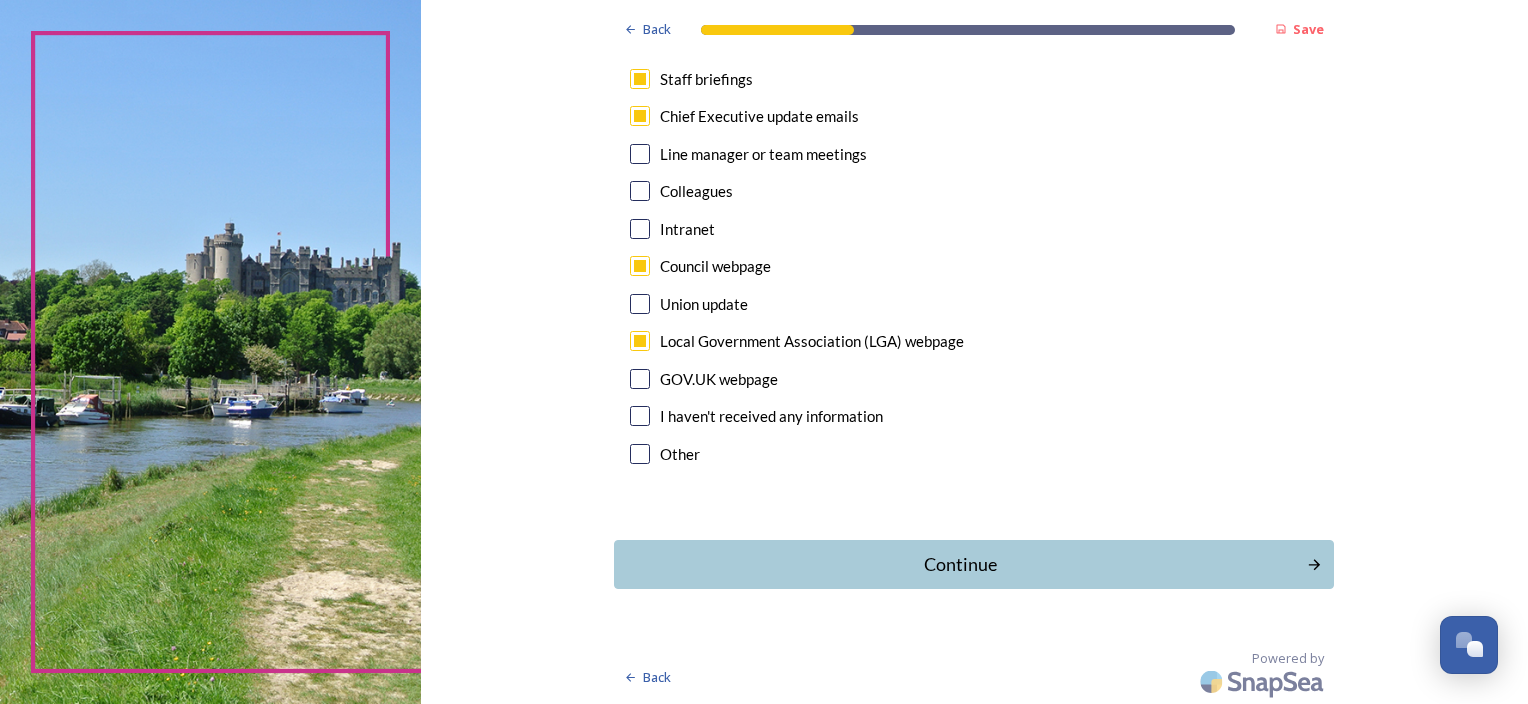 click at bounding box center (640, 454) 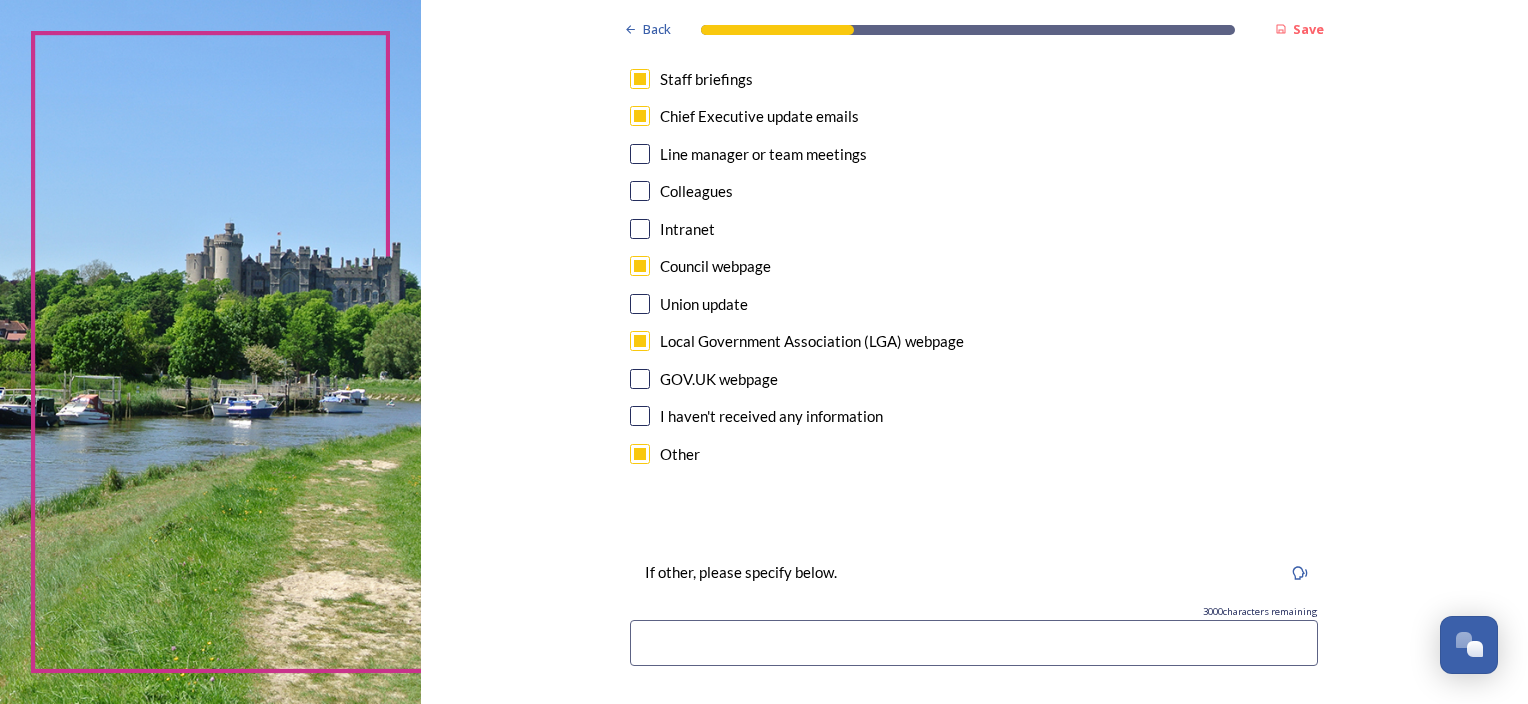 click at bounding box center (640, 454) 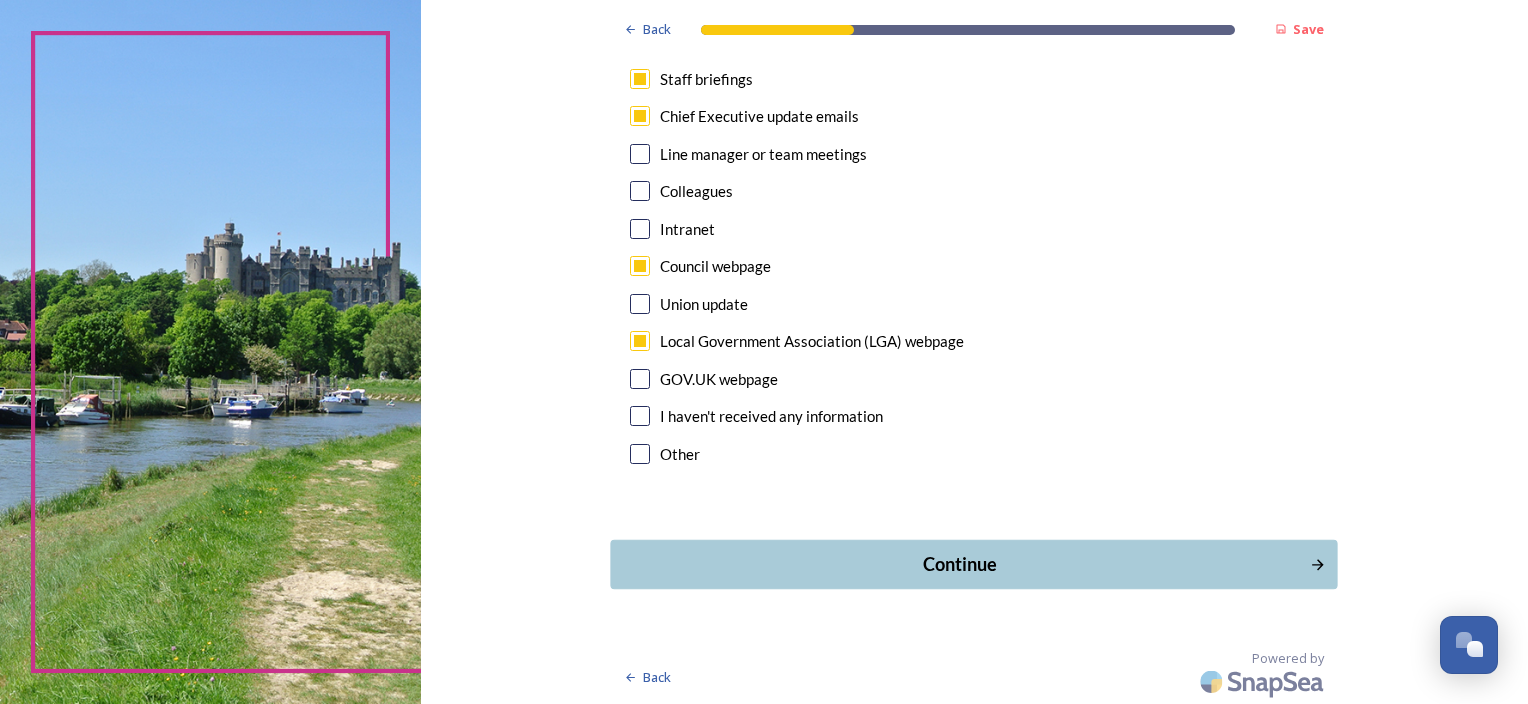 click on "Continue" at bounding box center [960, 564] 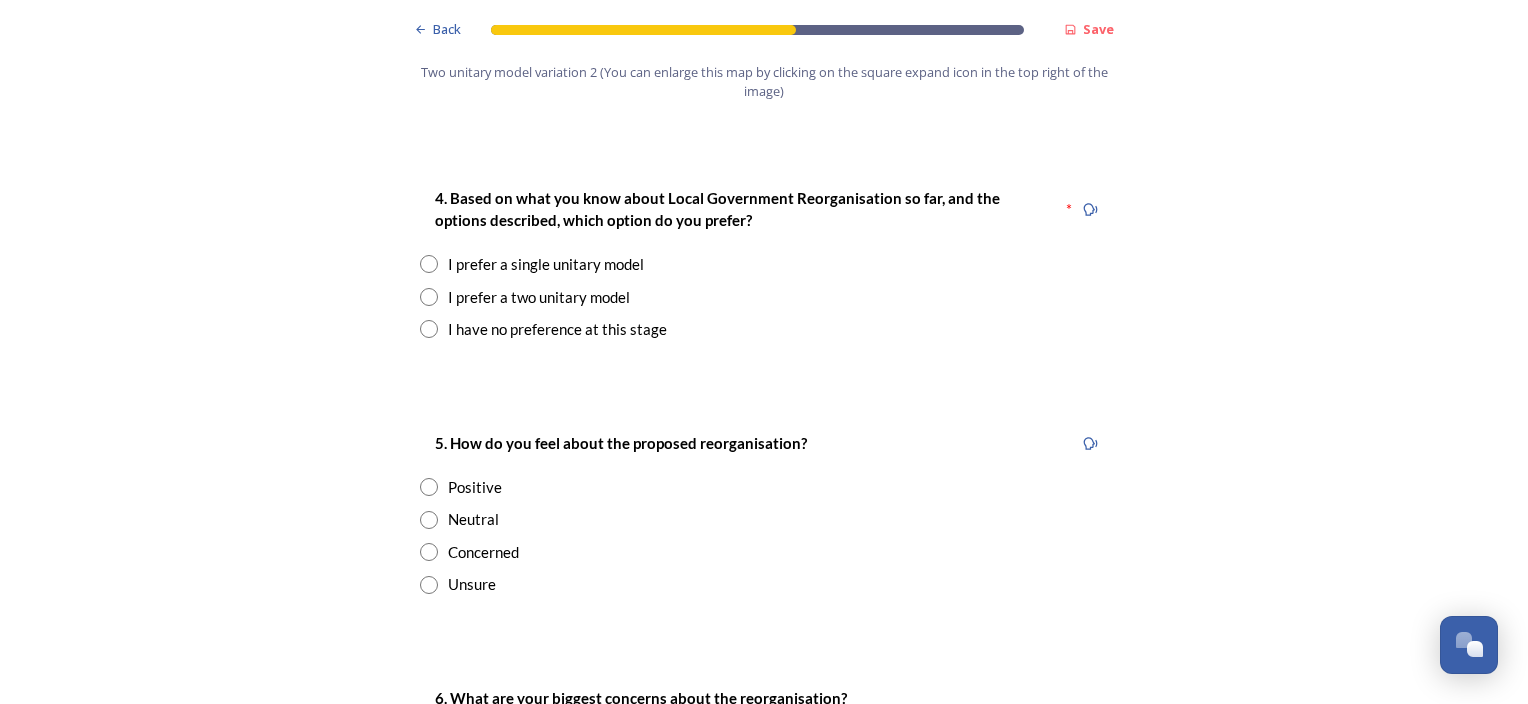 scroll, scrollTop: 2600, scrollLeft: 0, axis: vertical 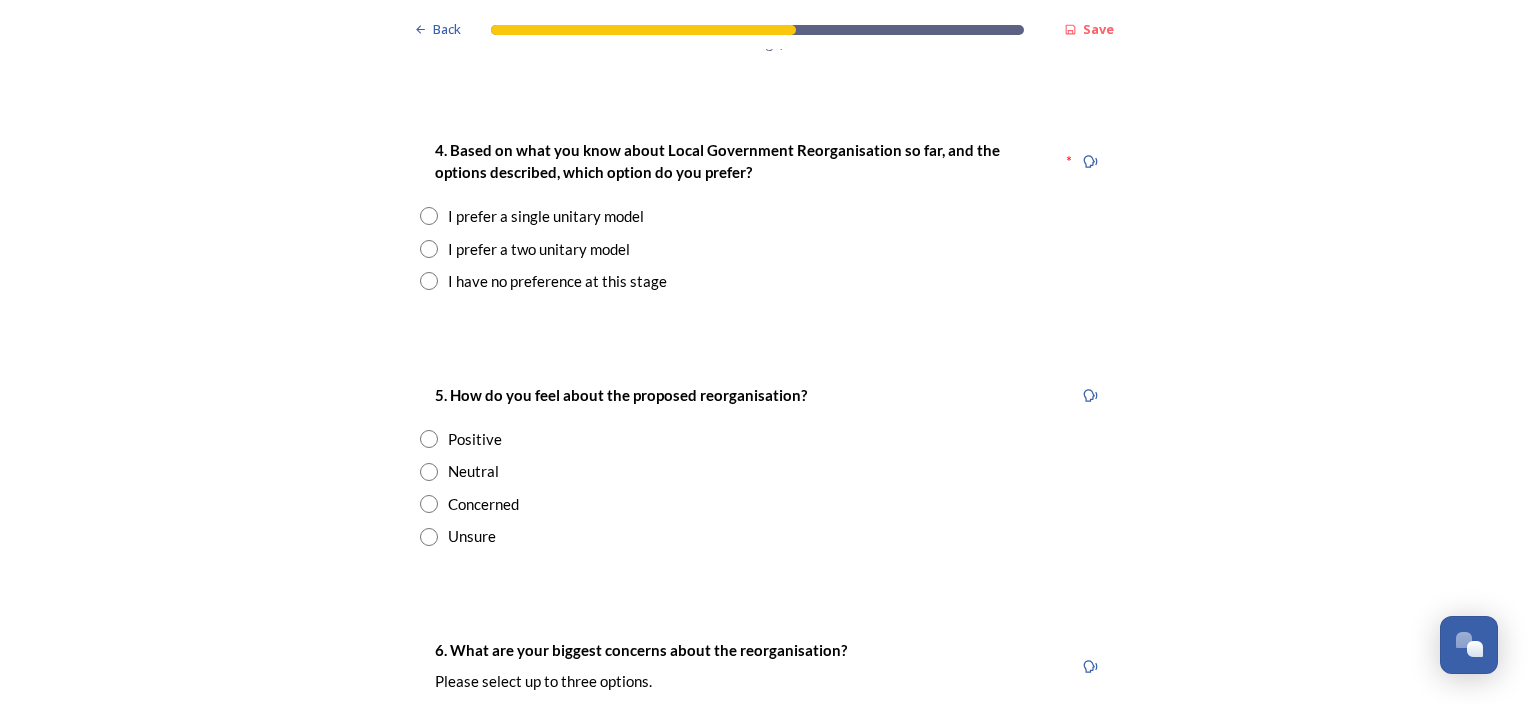 click at bounding box center (429, 281) 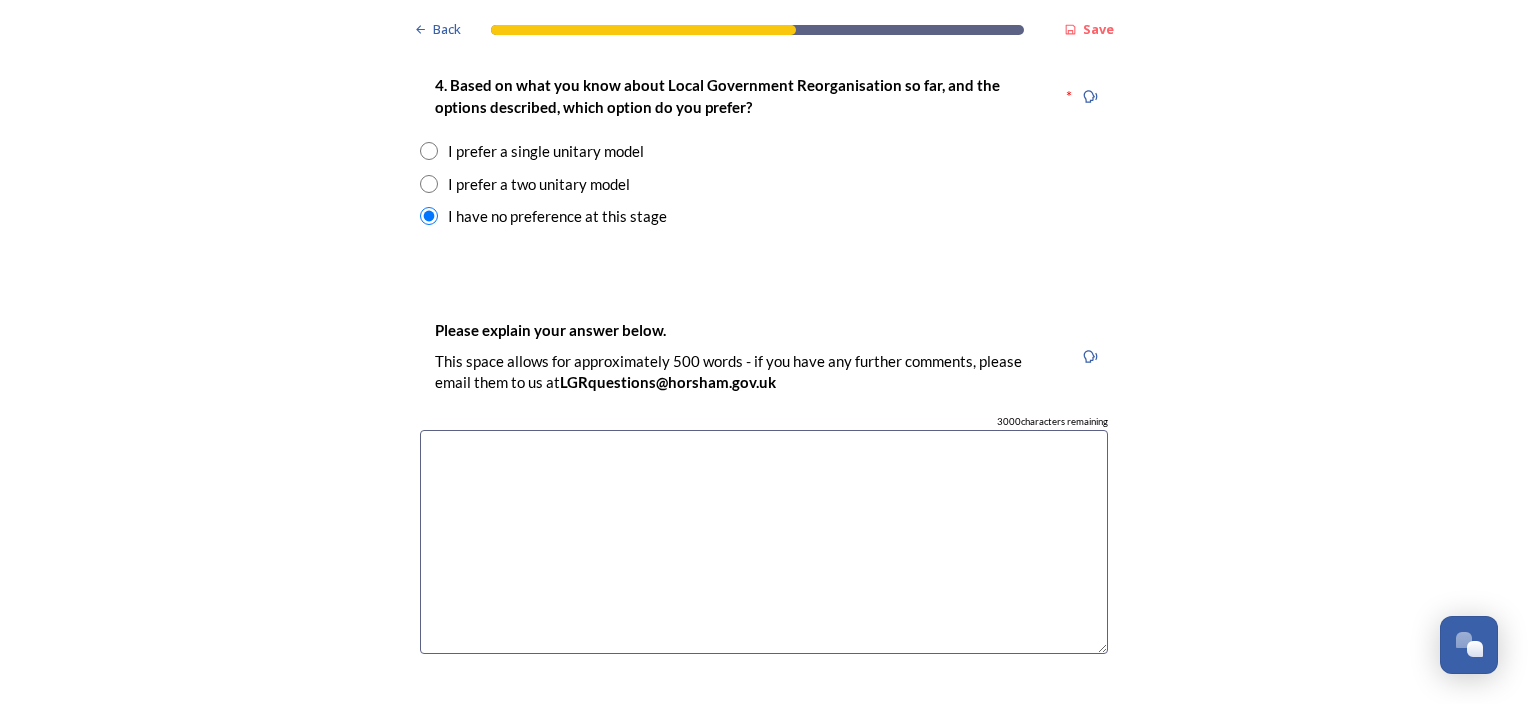 scroll, scrollTop: 2700, scrollLeft: 0, axis: vertical 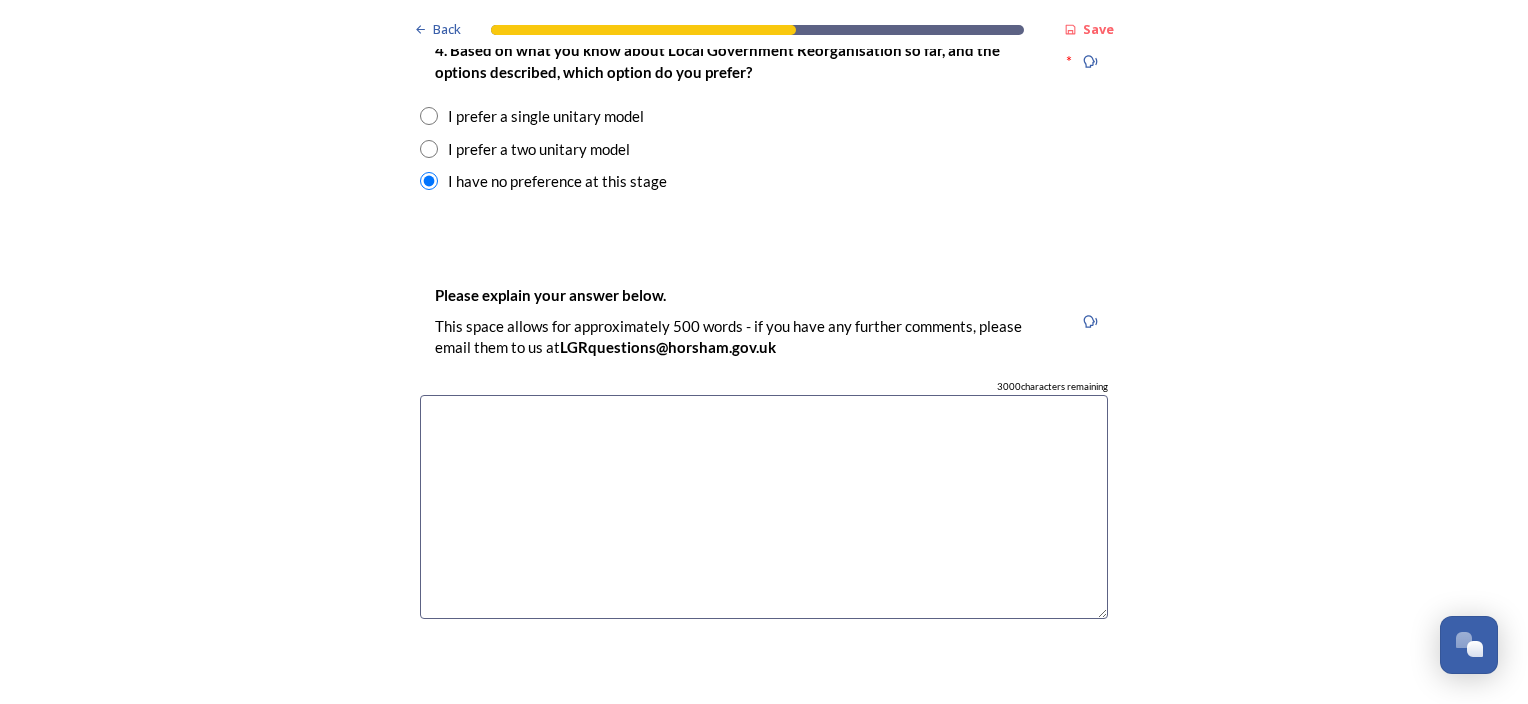 click at bounding box center [429, 149] 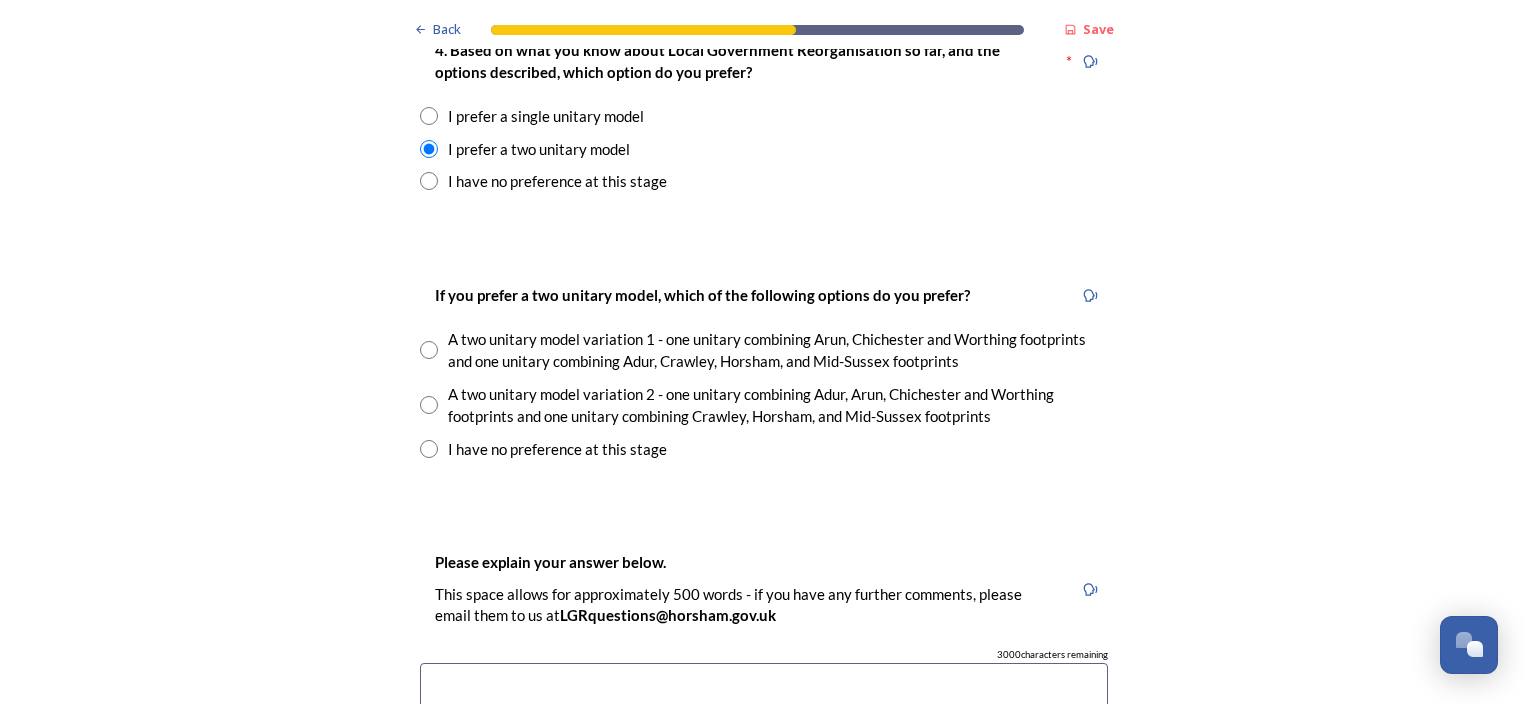 click at bounding box center [429, 405] 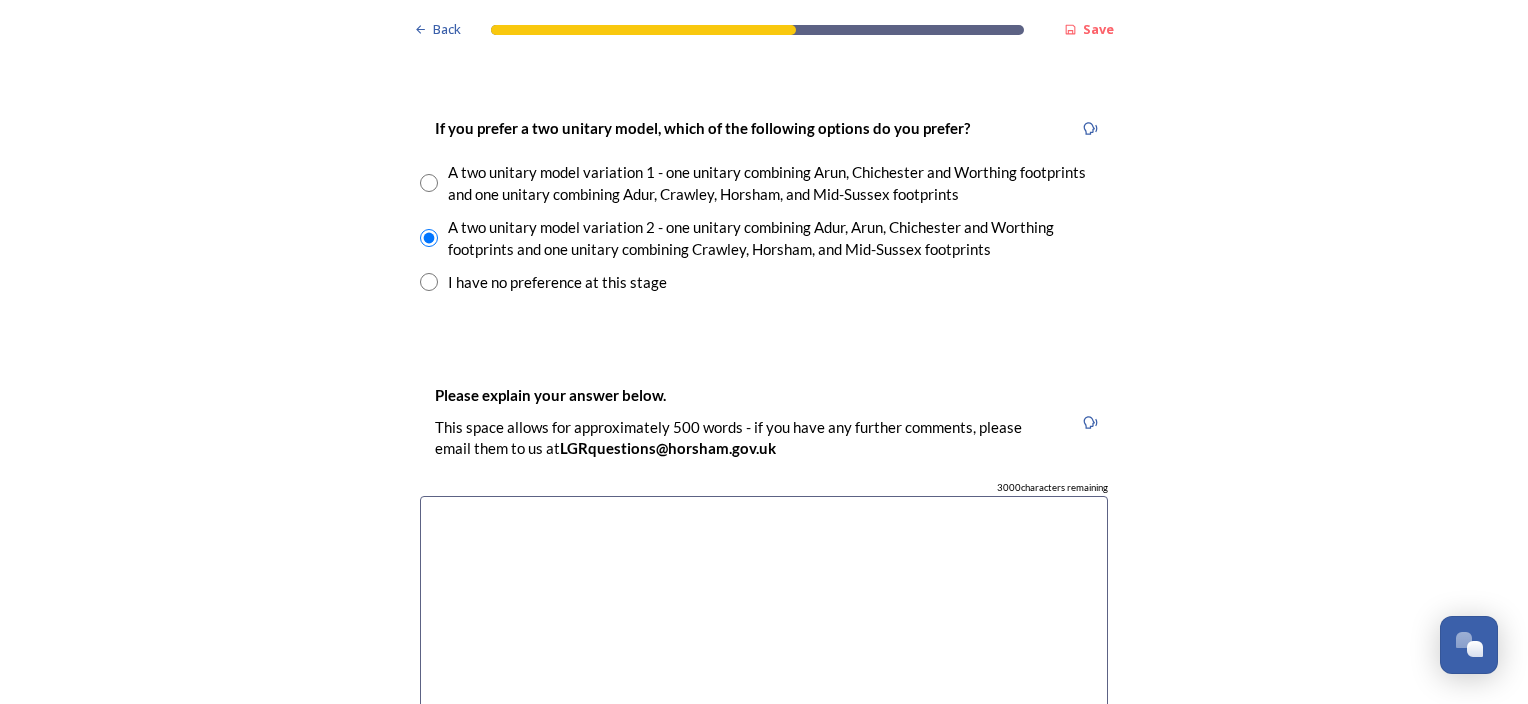 scroll, scrollTop: 2900, scrollLeft: 0, axis: vertical 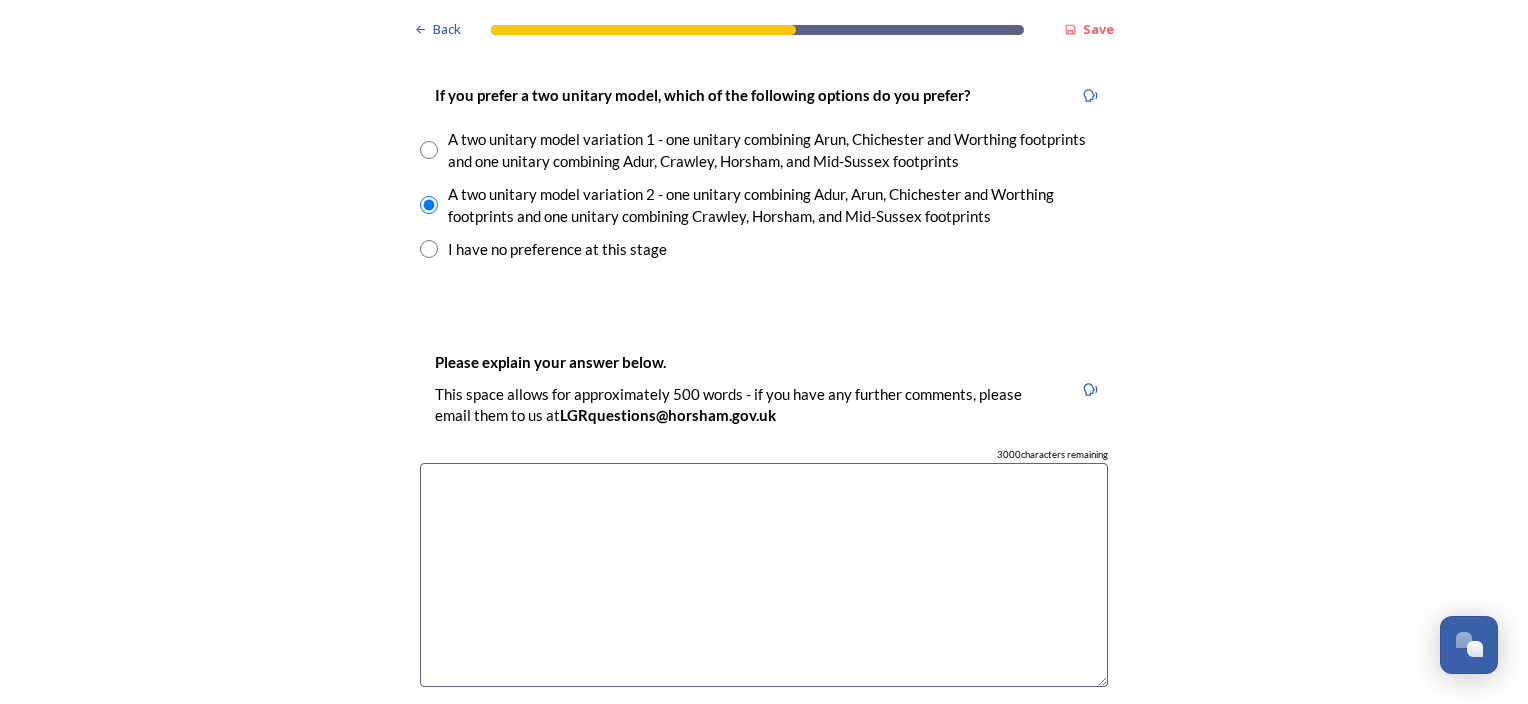 click at bounding box center (764, 575) 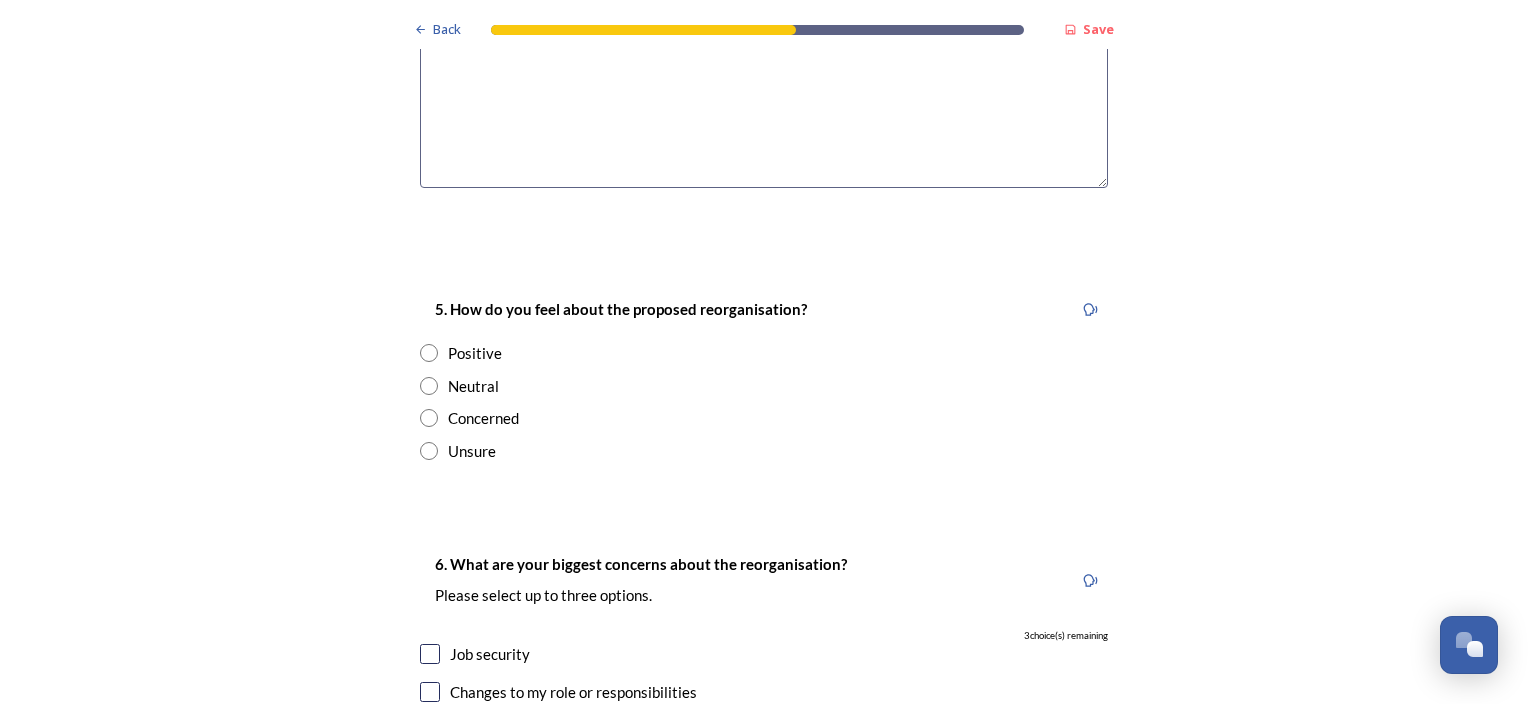 scroll, scrollTop: 3400, scrollLeft: 0, axis: vertical 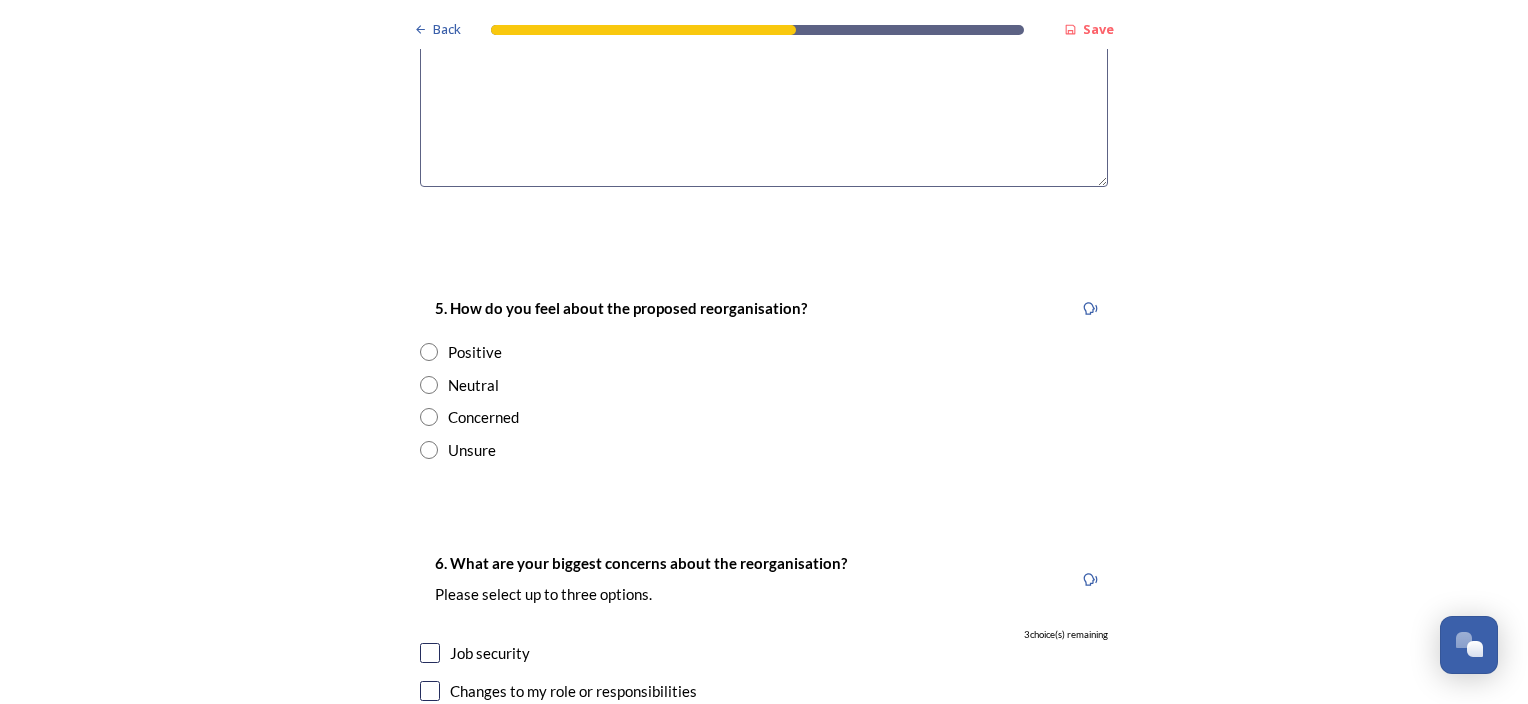 type on "I think it makes sense for all of the coastal authorities to be grouped together" 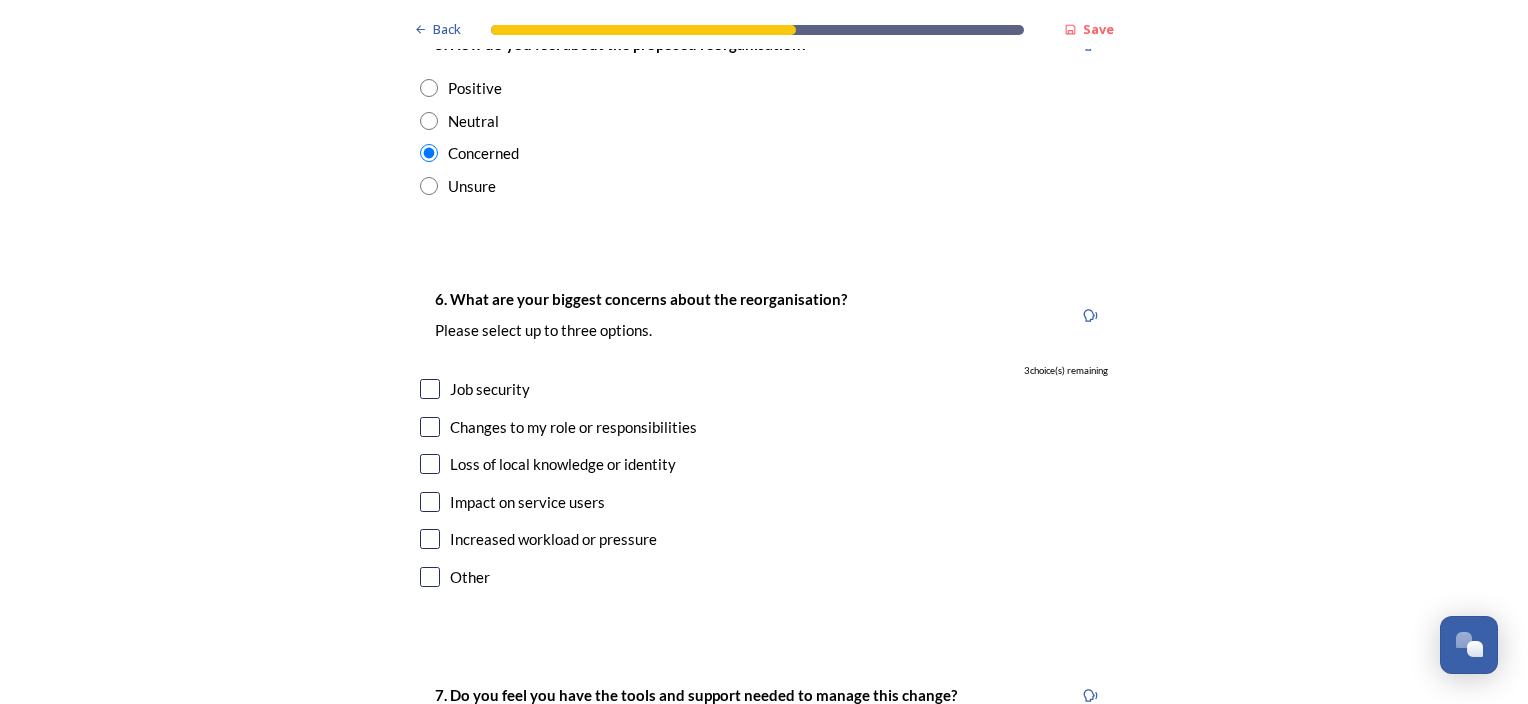 scroll, scrollTop: 3700, scrollLeft: 0, axis: vertical 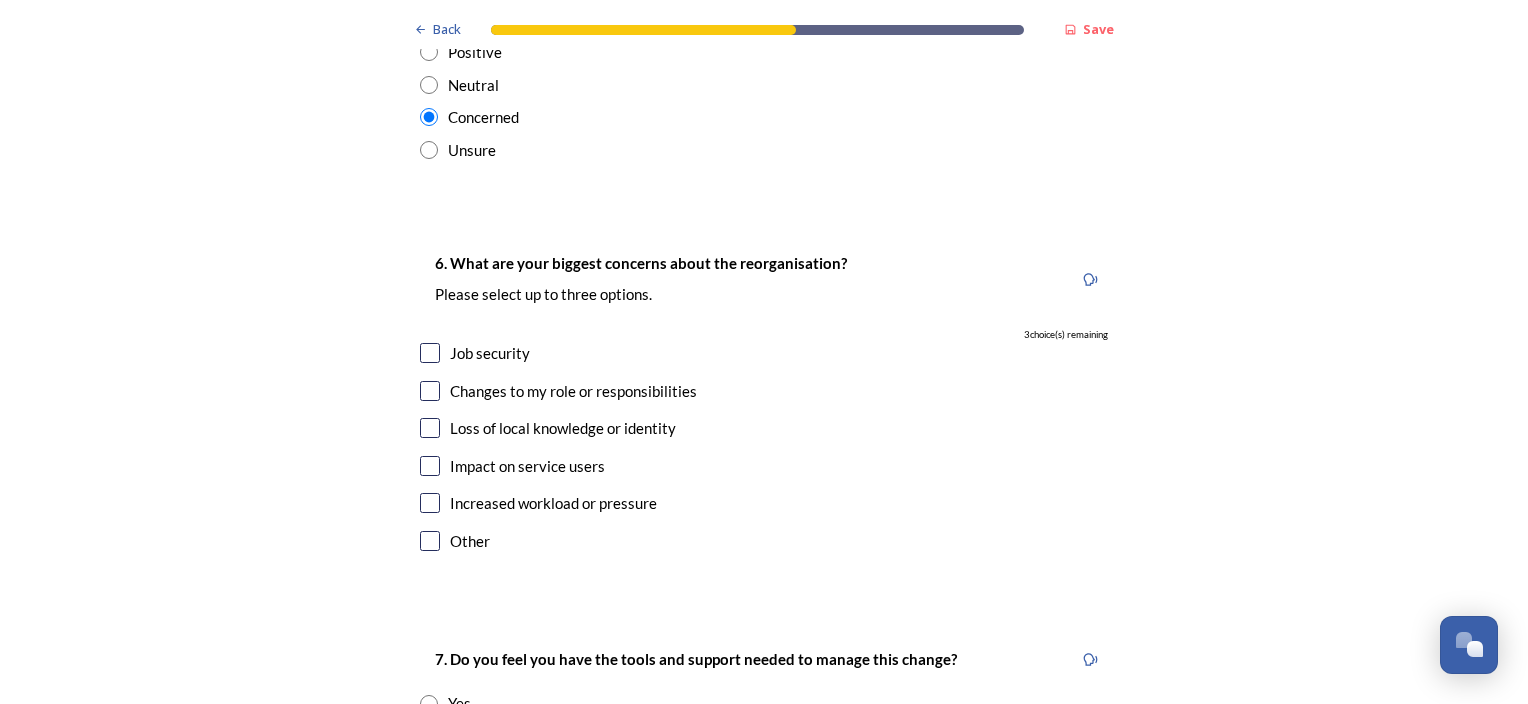 click at bounding box center (430, 353) 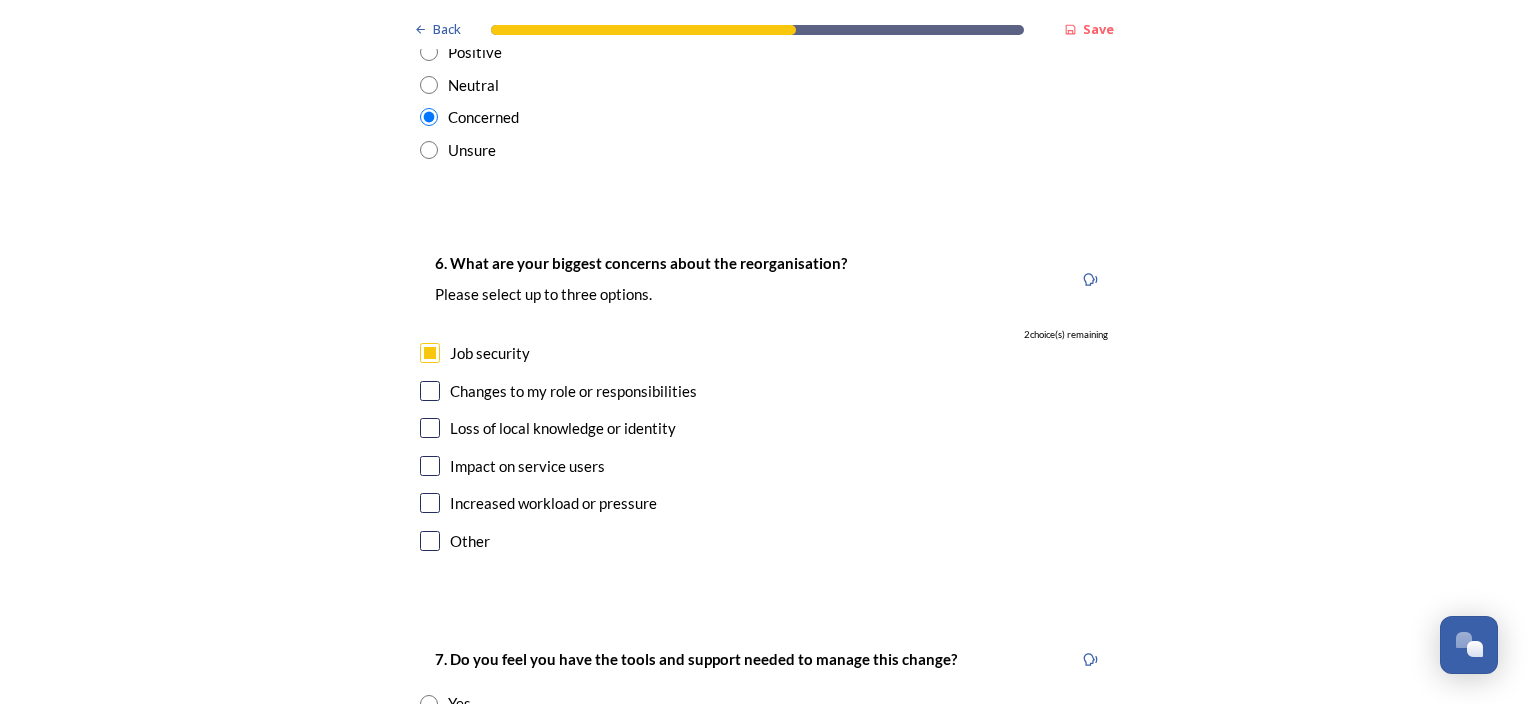click at bounding box center (430, 391) 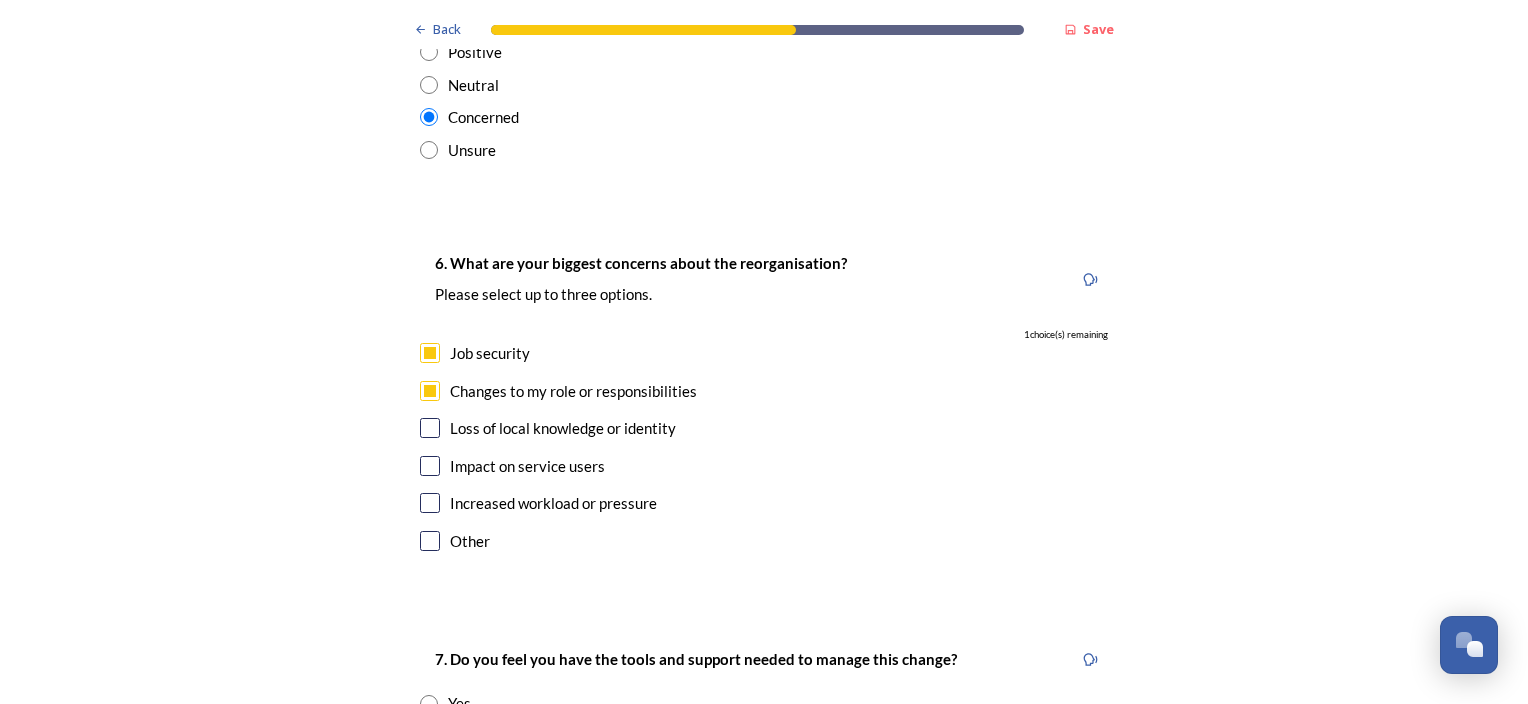 click at bounding box center [430, 503] 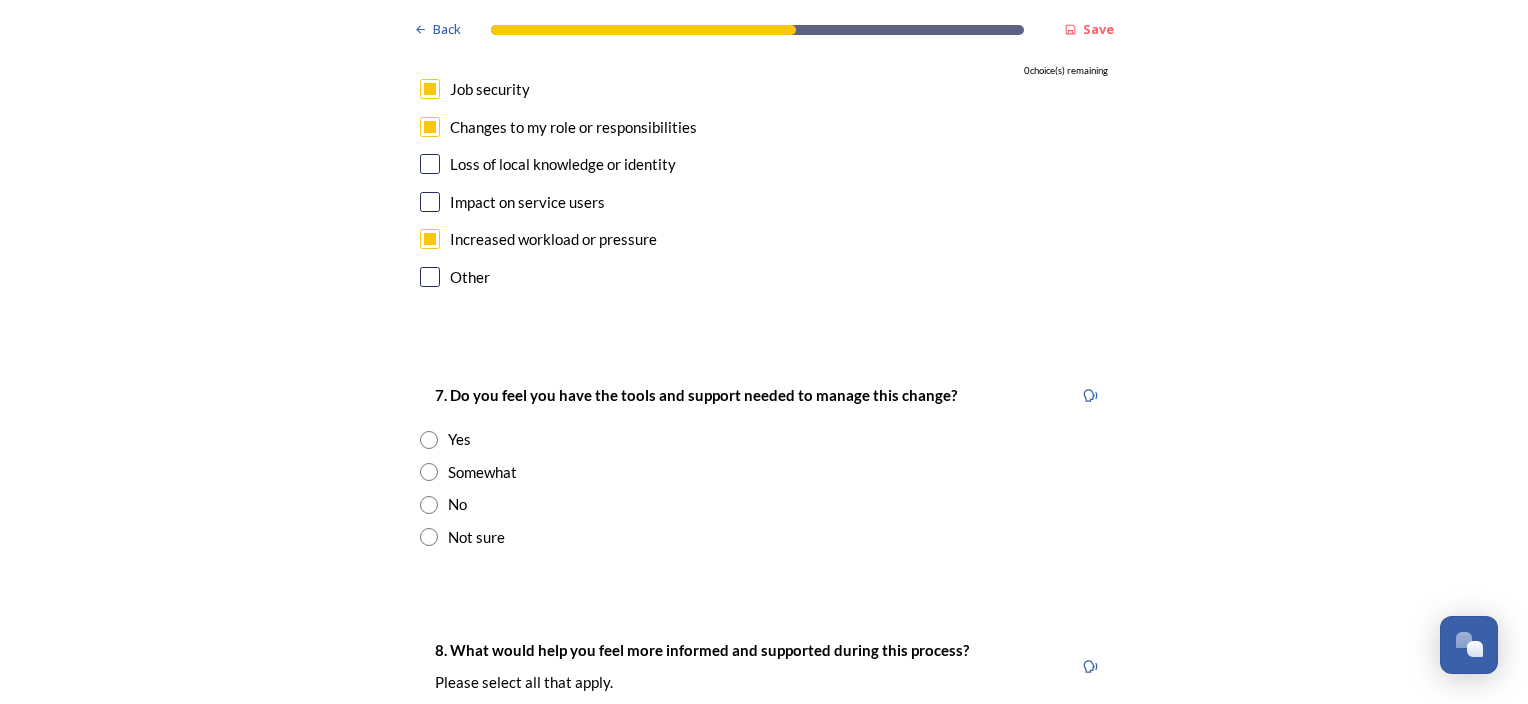 scroll, scrollTop: 4000, scrollLeft: 0, axis: vertical 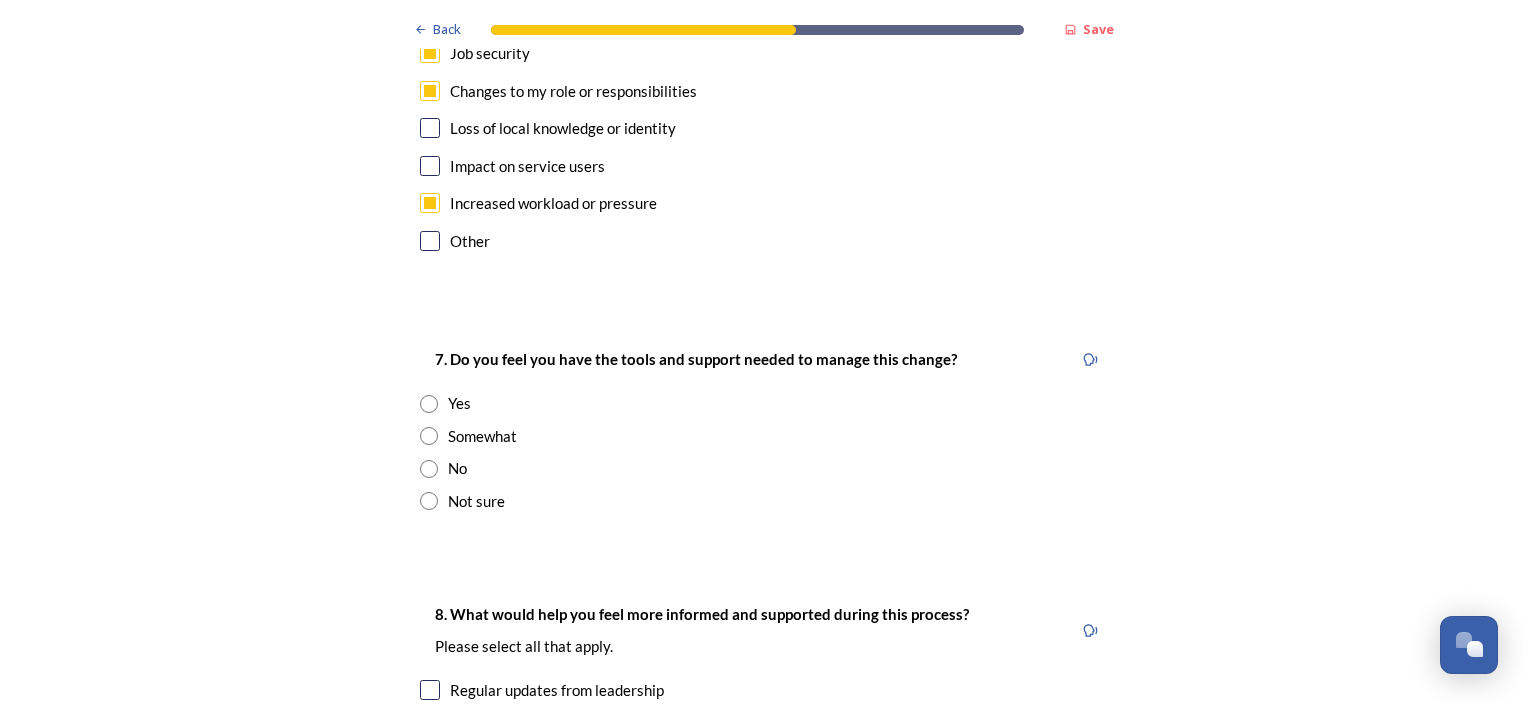 click at bounding box center (429, 501) 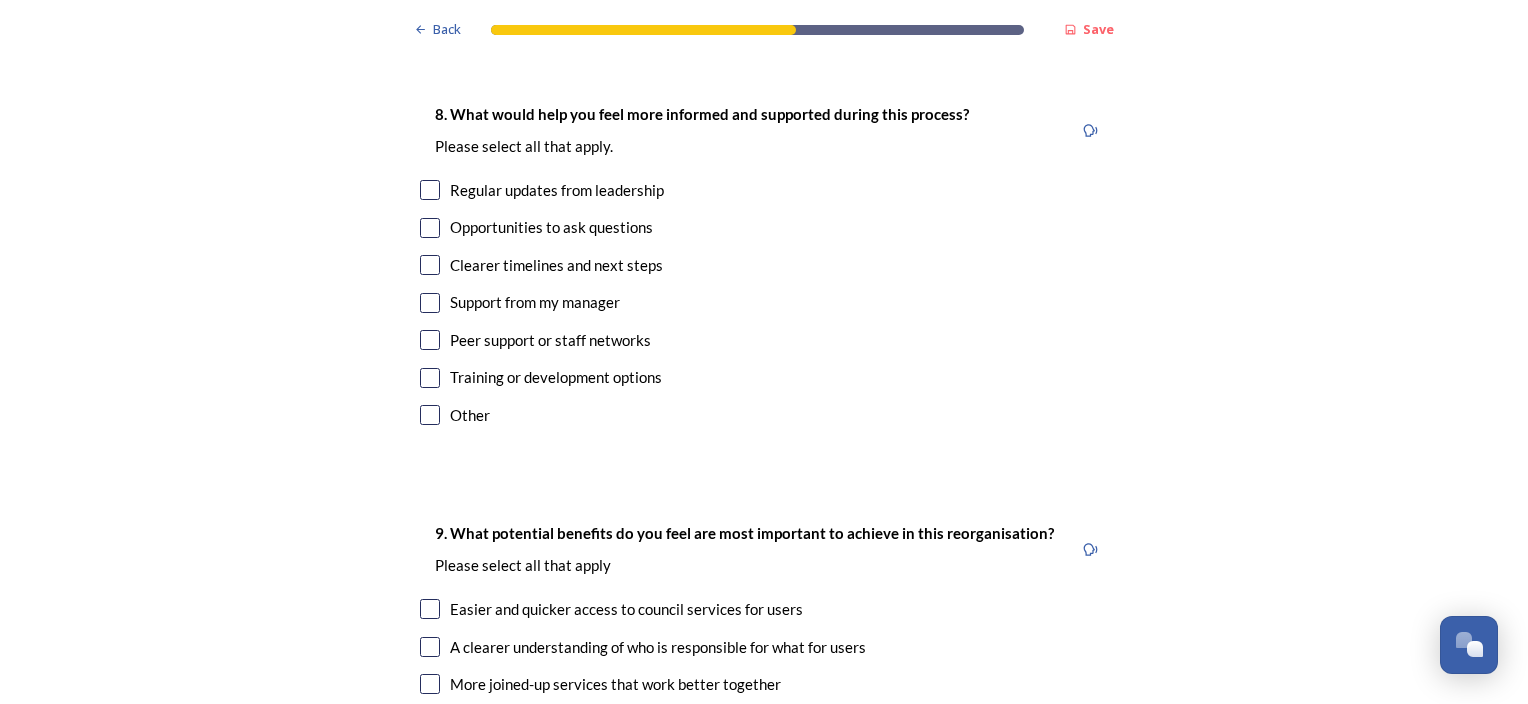 scroll, scrollTop: 4400, scrollLeft: 0, axis: vertical 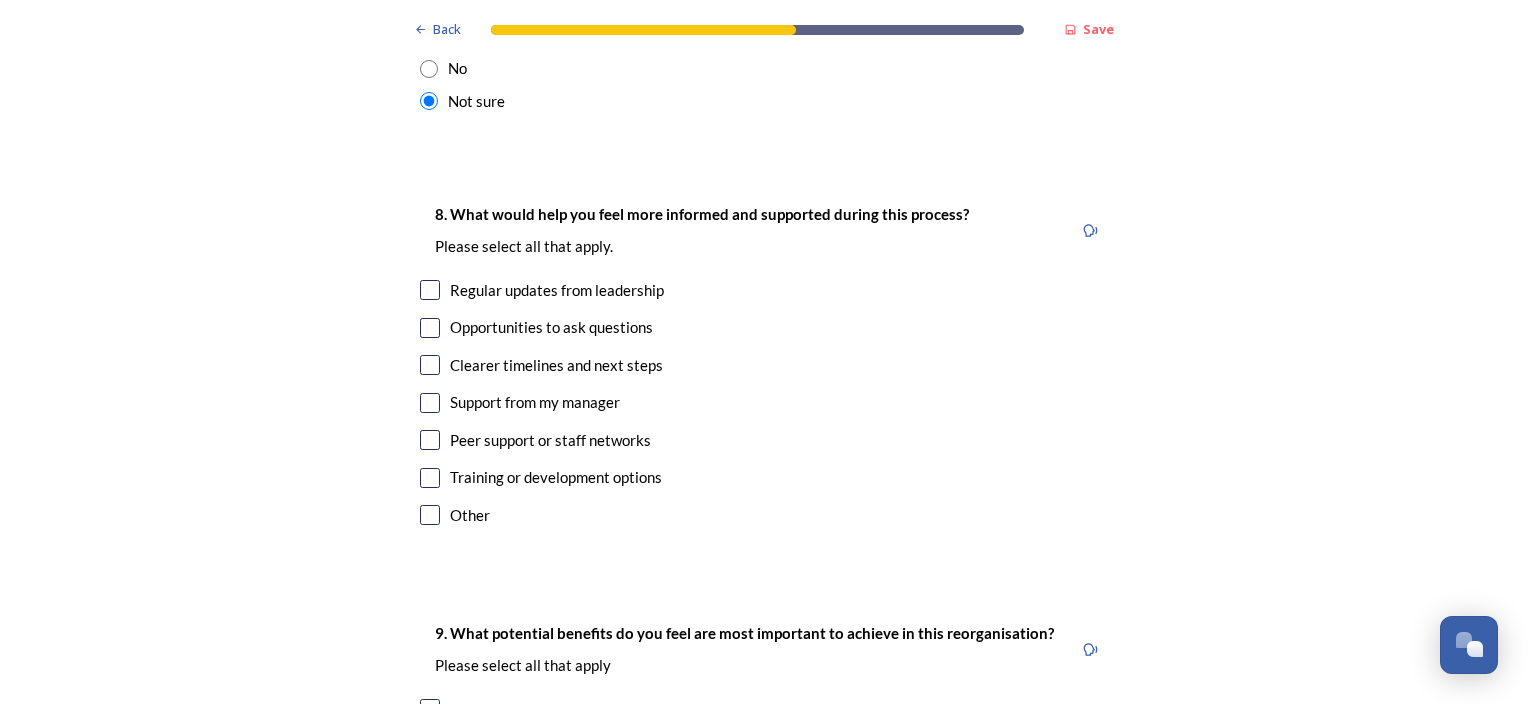 click at bounding box center (430, 515) 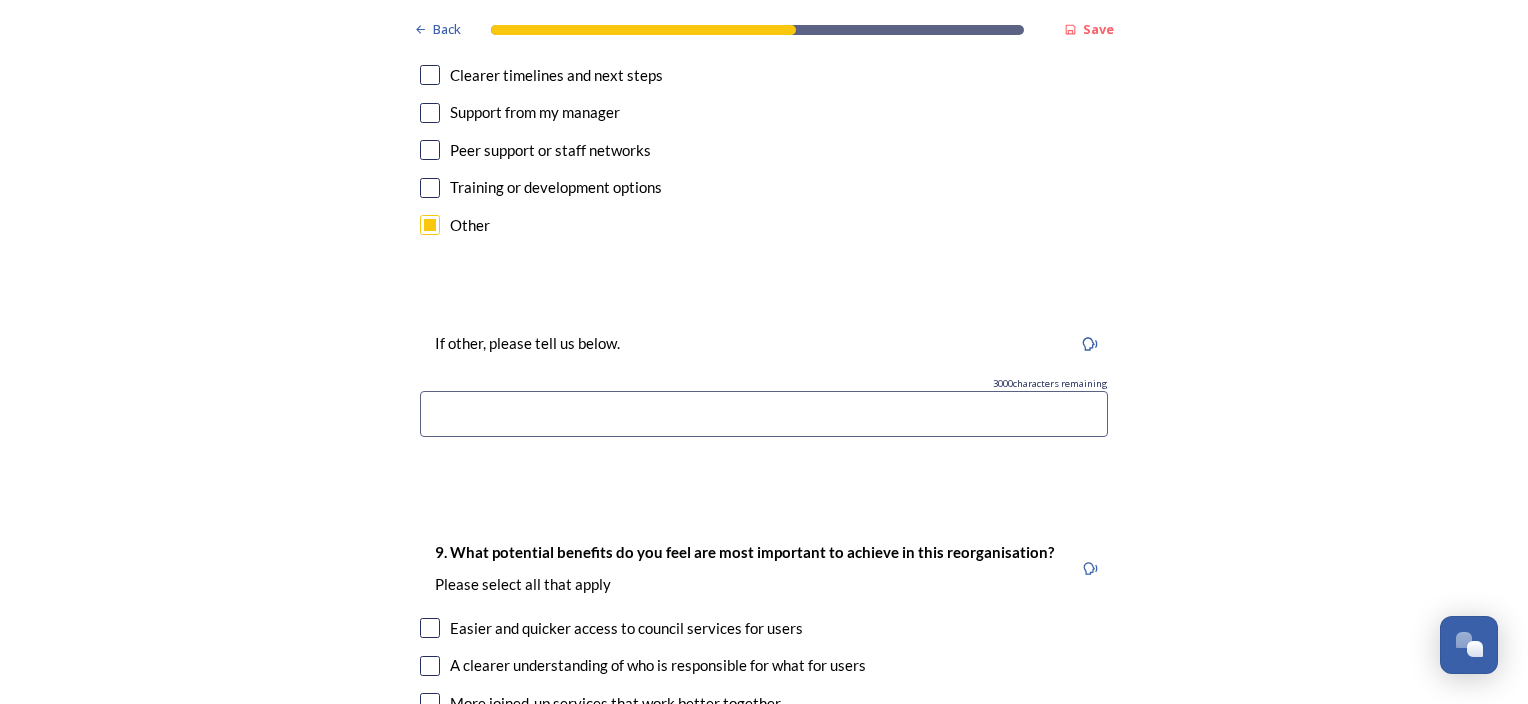 scroll, scrollTop: 4700, scrollLeft: 0, axis: vertical 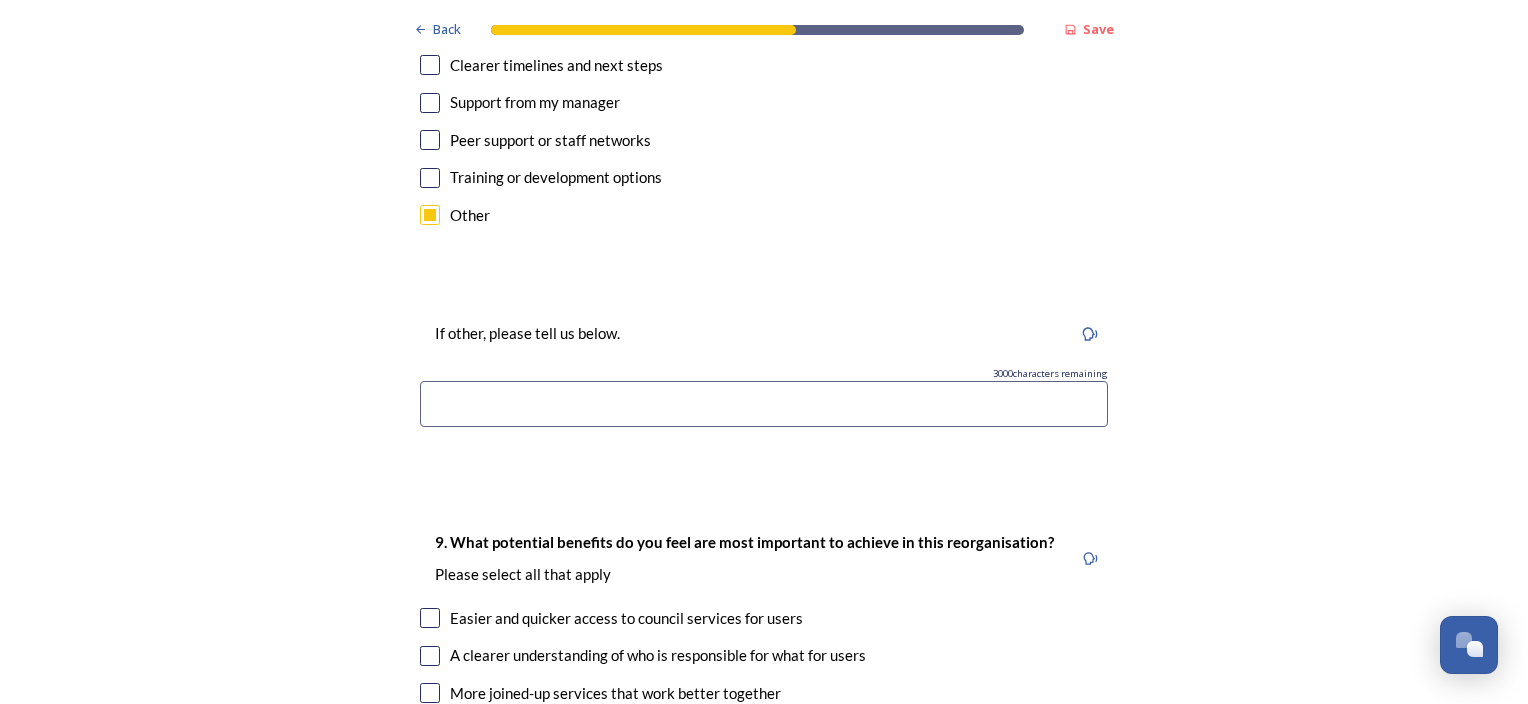 click at bounding box center (764, 404) 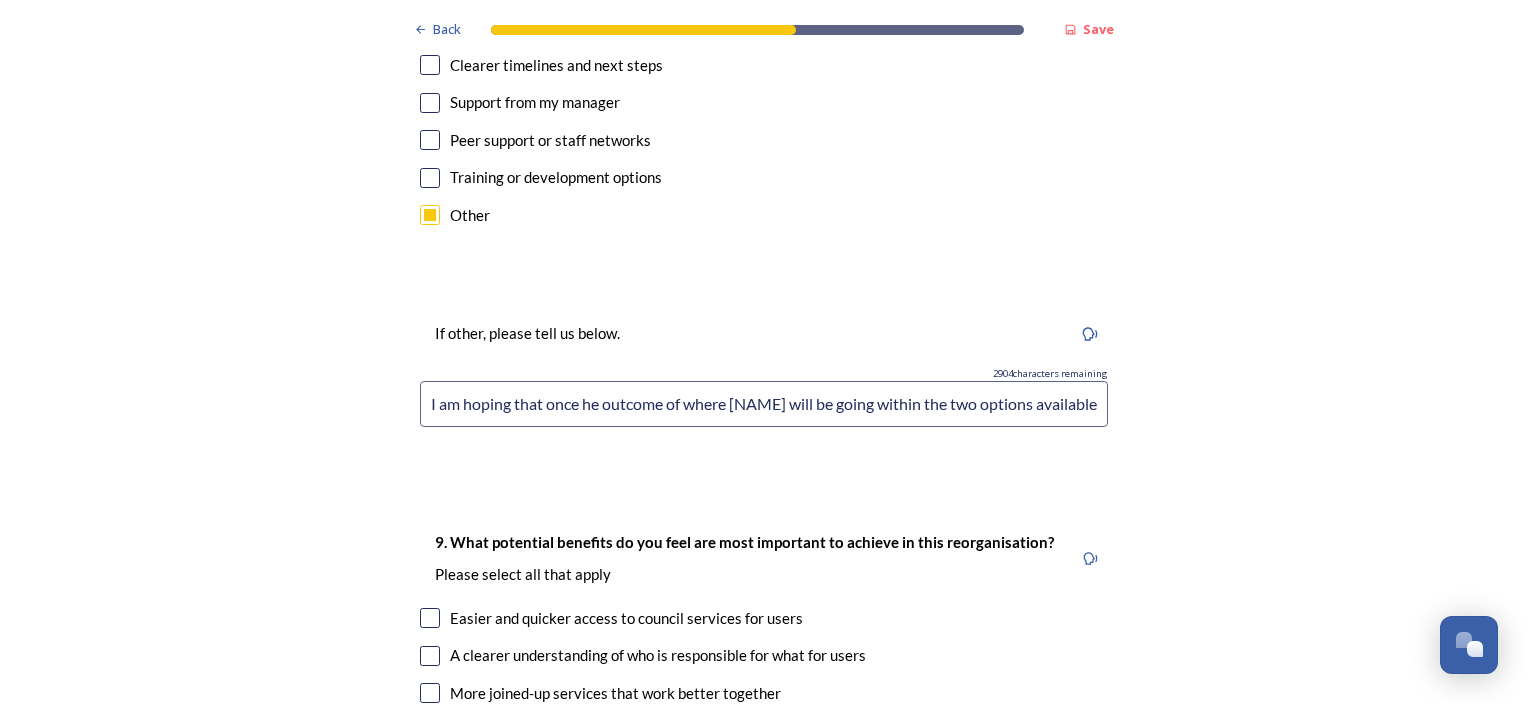 click on "I am hoping that once he outcome of where [NAME] will be going within the two options available -" at bounding box center (764, 404) 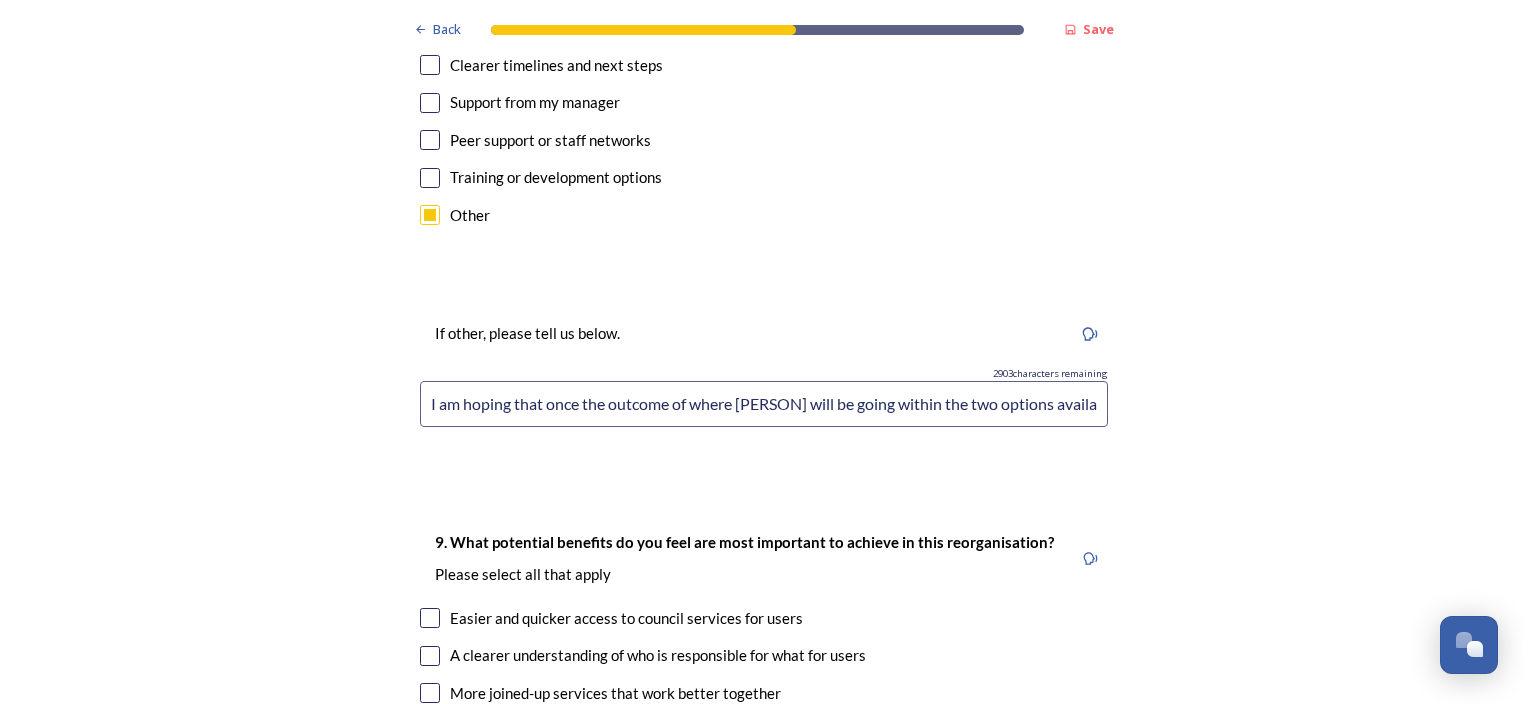 click on "I am hoping that once the outcome of where [PERSON] will be going within the two options available -" at bounding box center (764, 404) 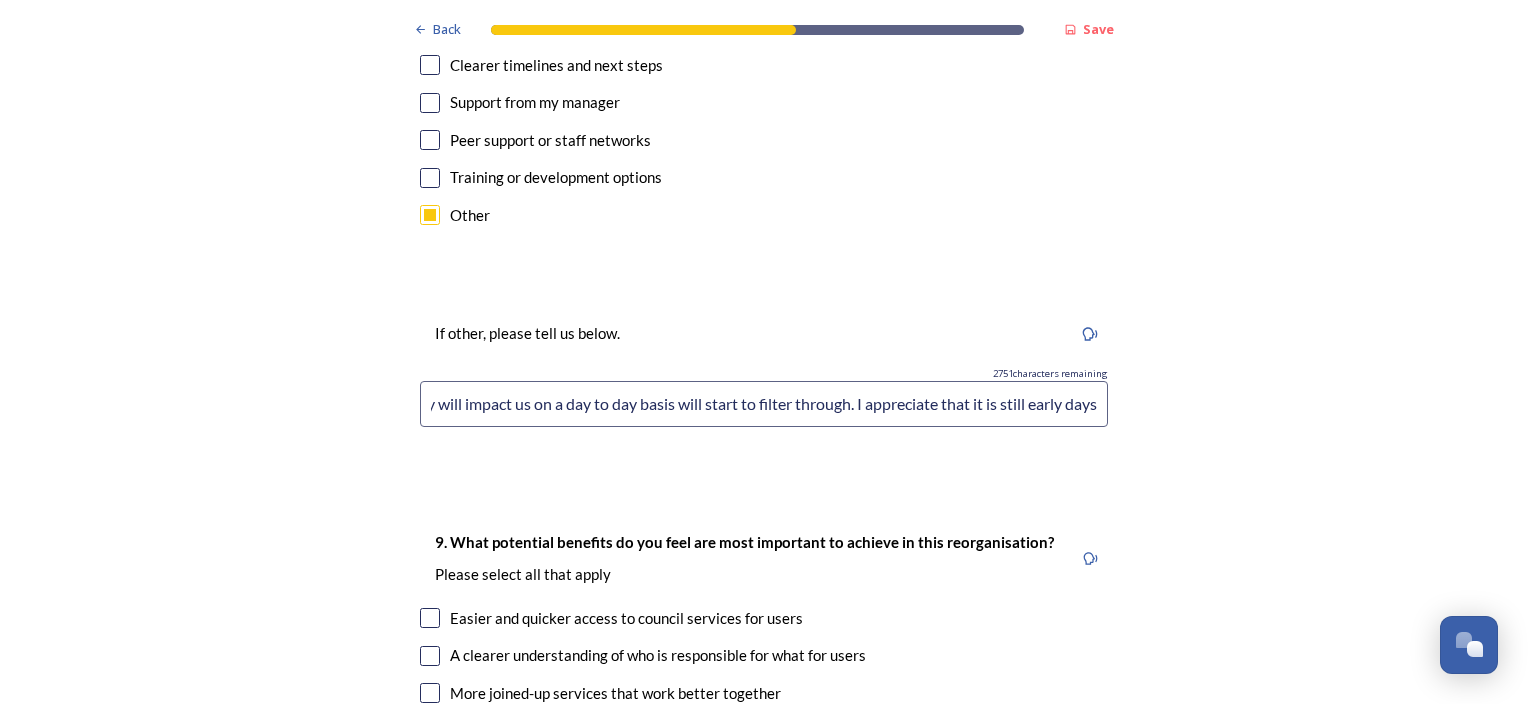 scroll, scrollTop: 0, scrollLeft: 970, axis: horizontal 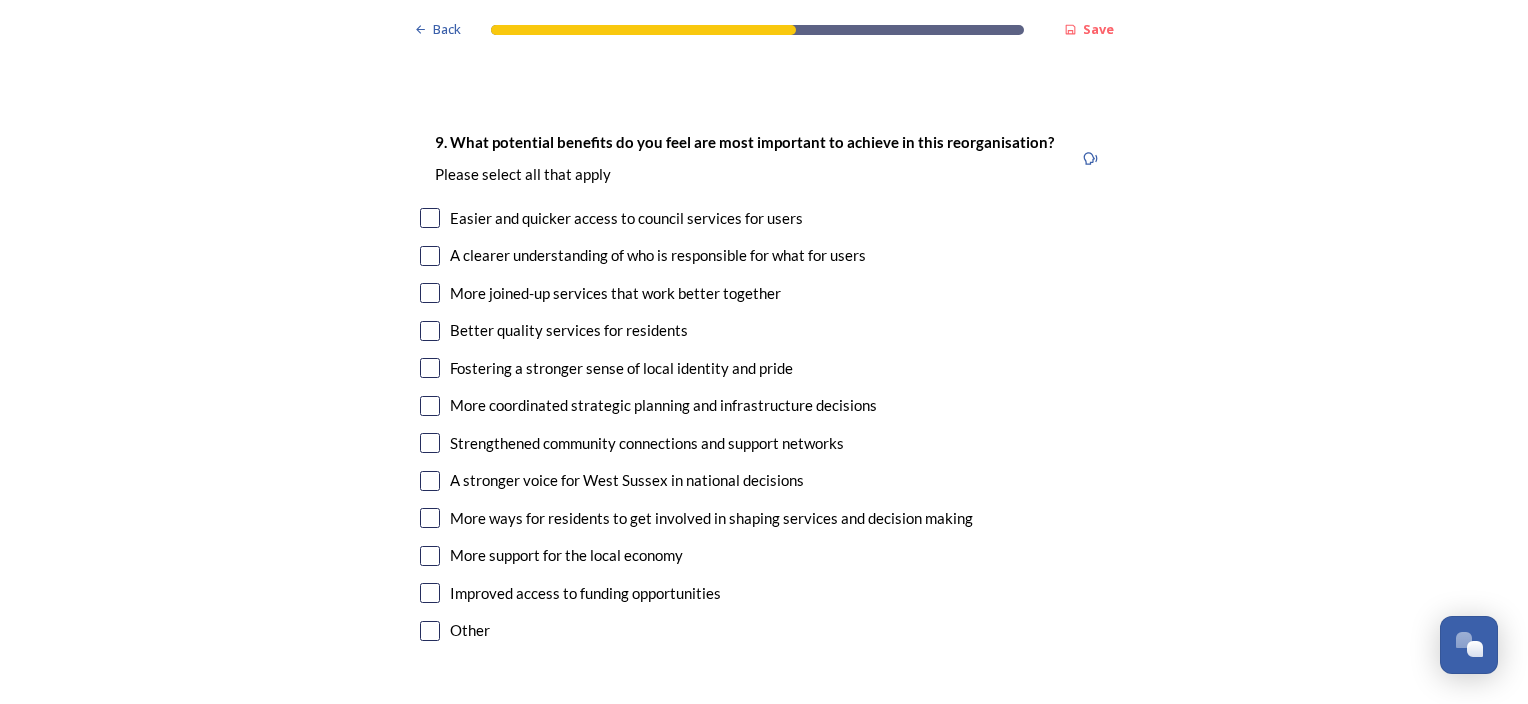 type on "I am hoping that once the outcome of where [NAME] will be going within the two options available - more information - and I mean what really will impact us on a day to day basis will start to filter through. I appreciate that it is still early days." 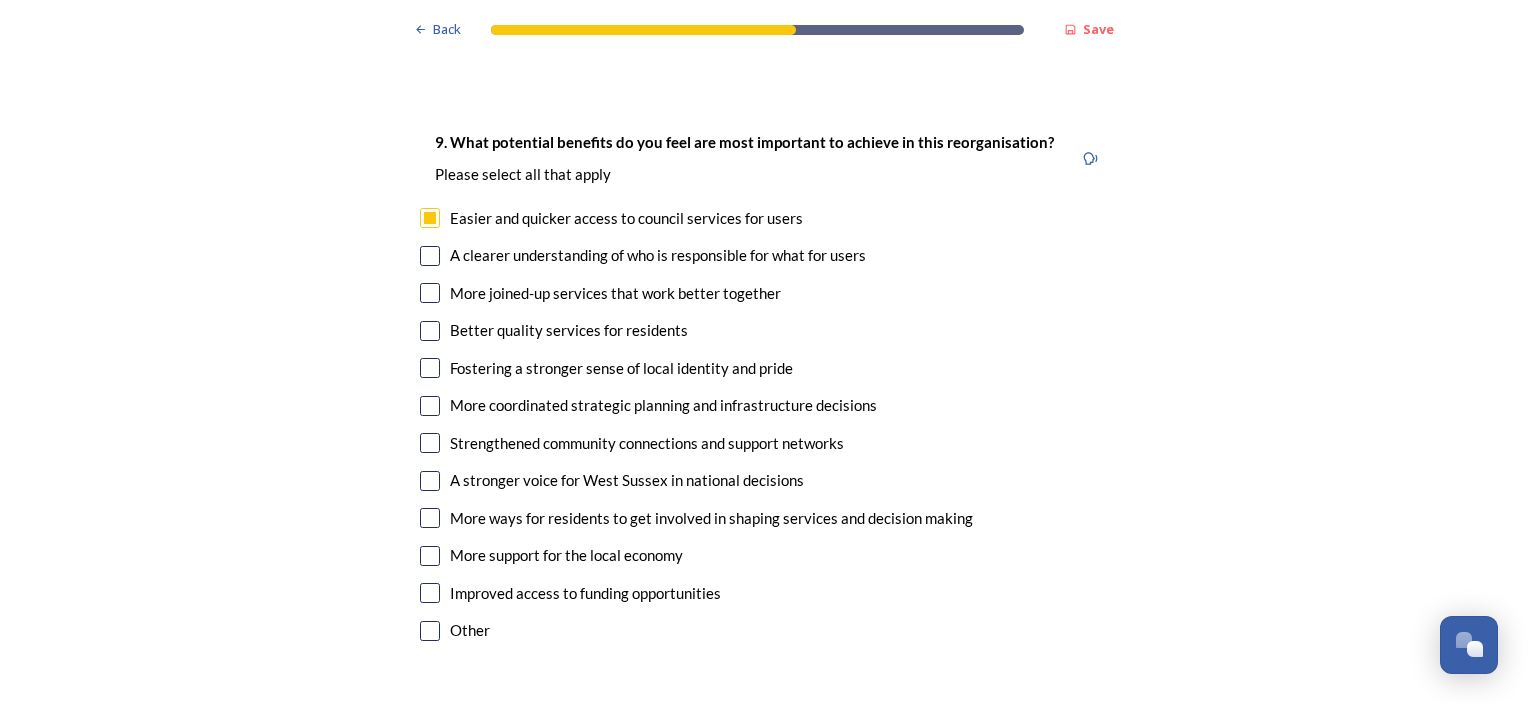 click at bounding box center [430, 256] 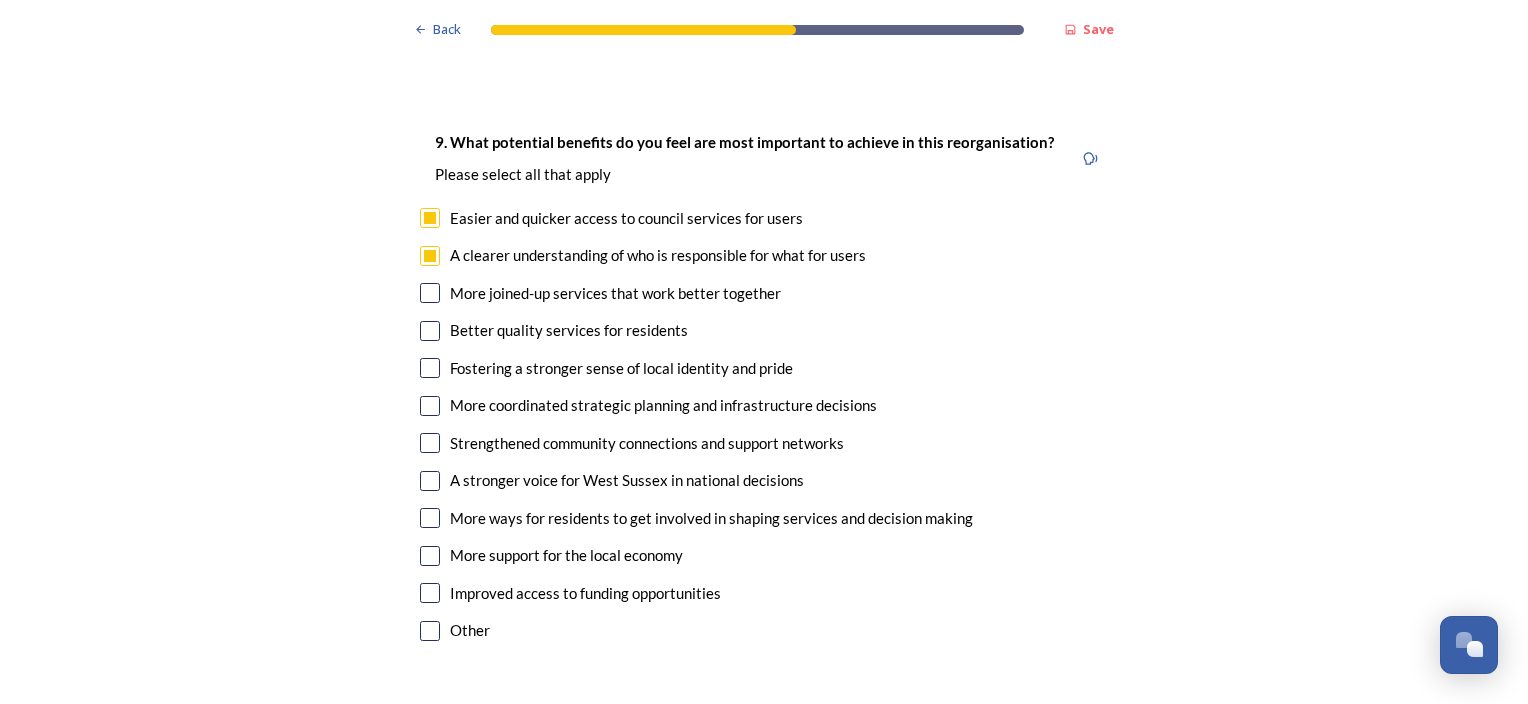 click at bounding box center [430, 293] 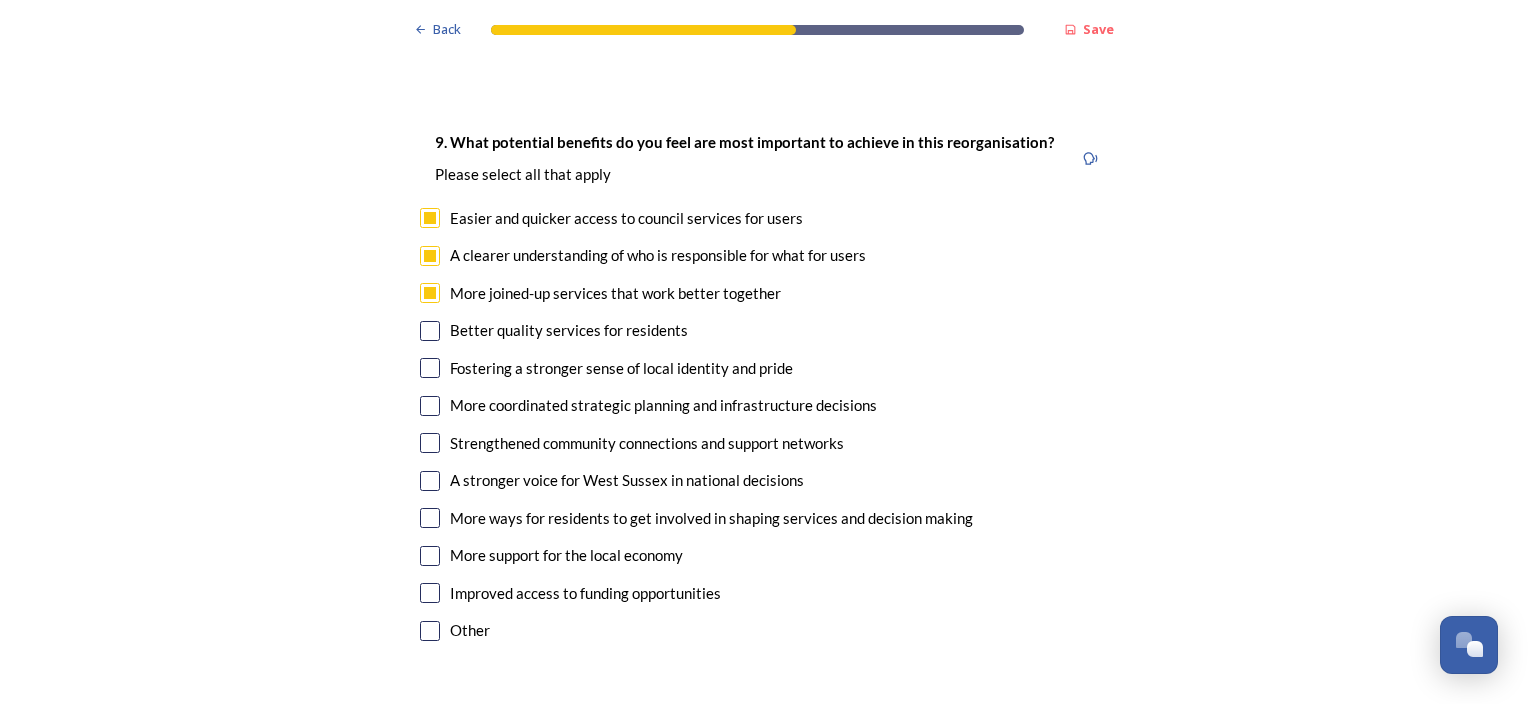 click at bounding box center [430, 518] 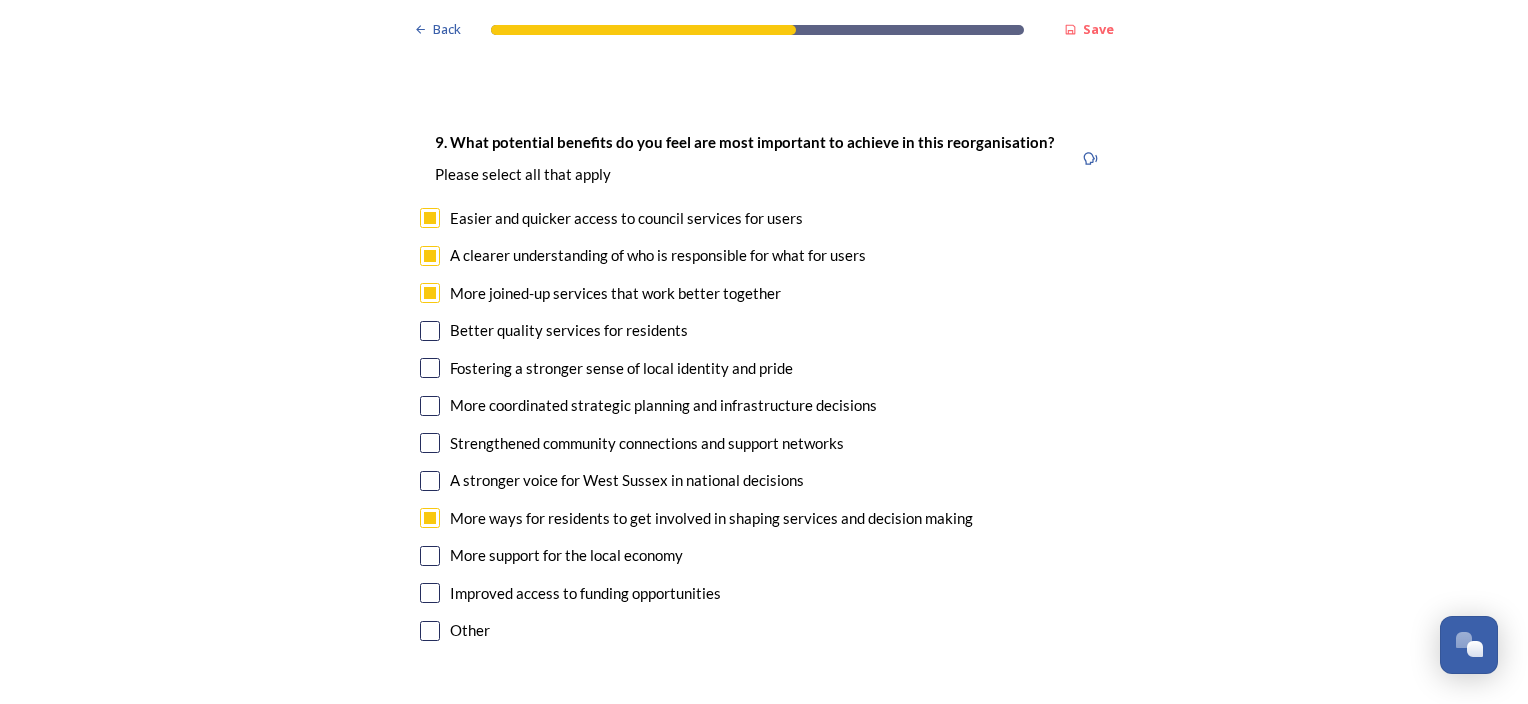 click at bounding box center (430, 556) 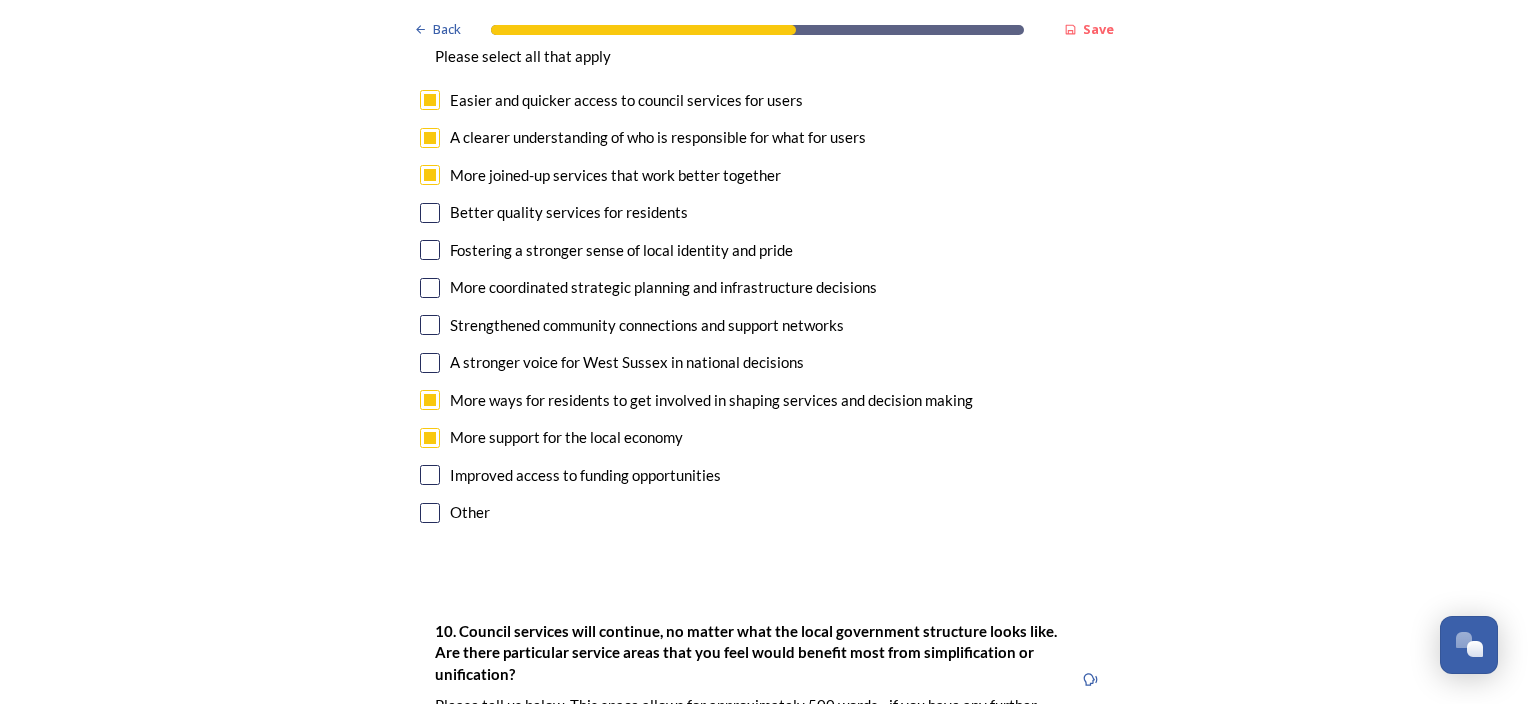 scroll, scrollTop: 5100, scrollLeft: 0, axis: vertical 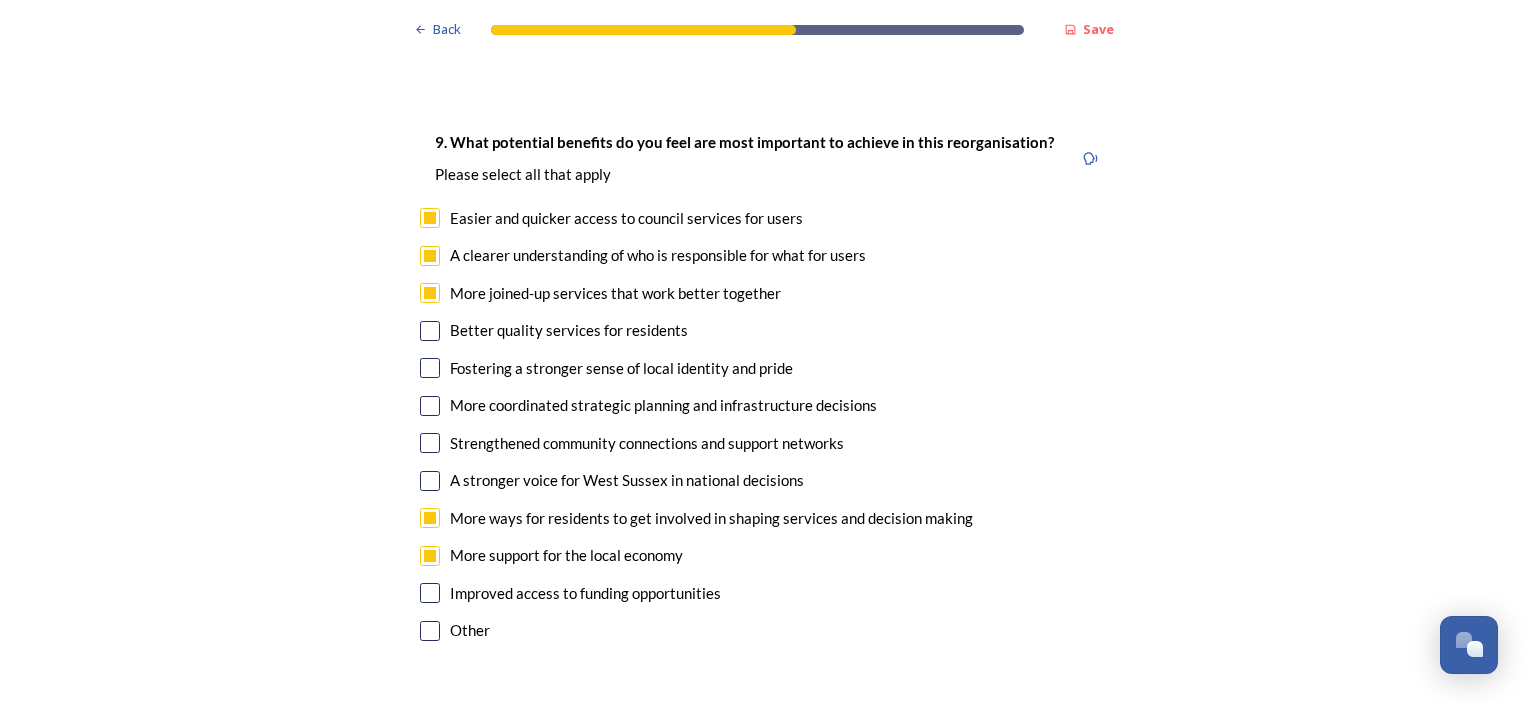 click at bounding box center [430, 443] 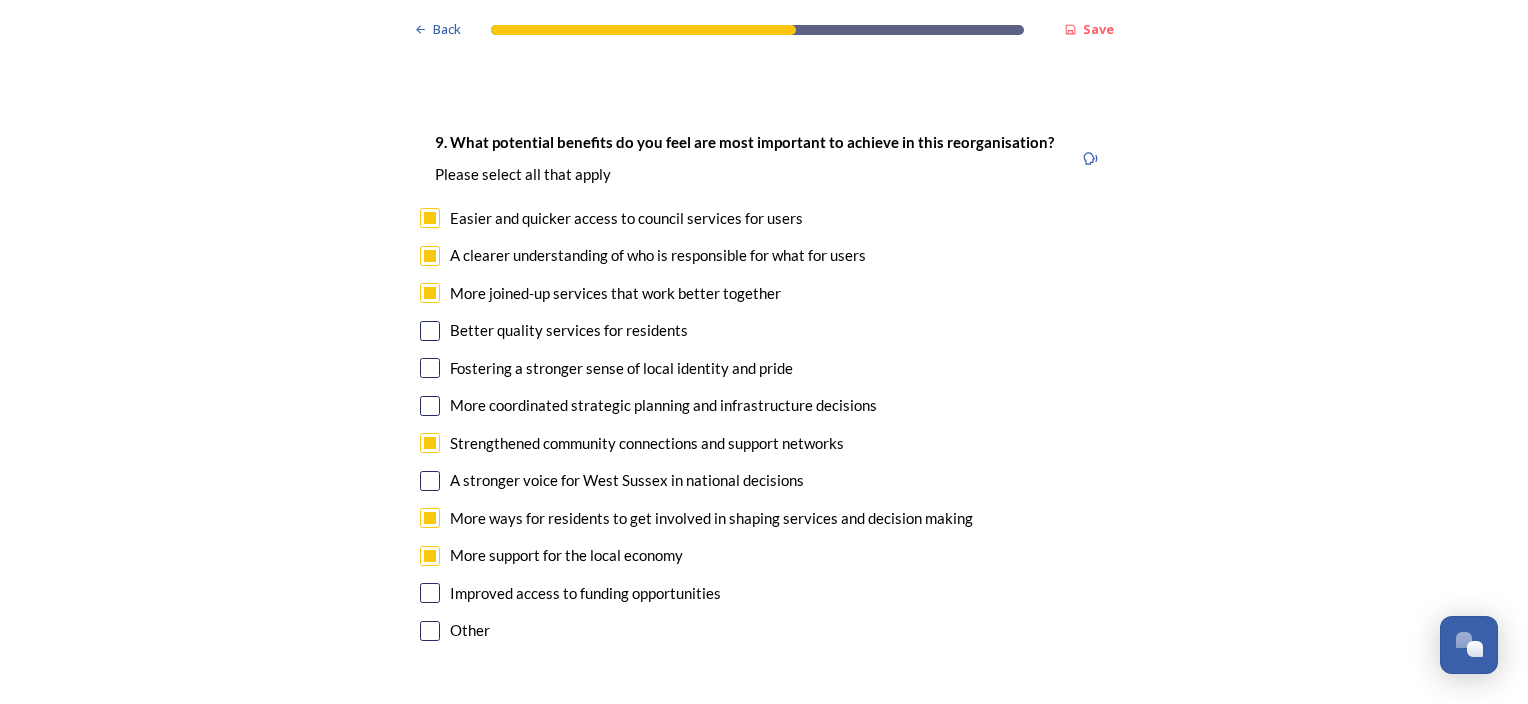 click at bounding box center [430, 481] 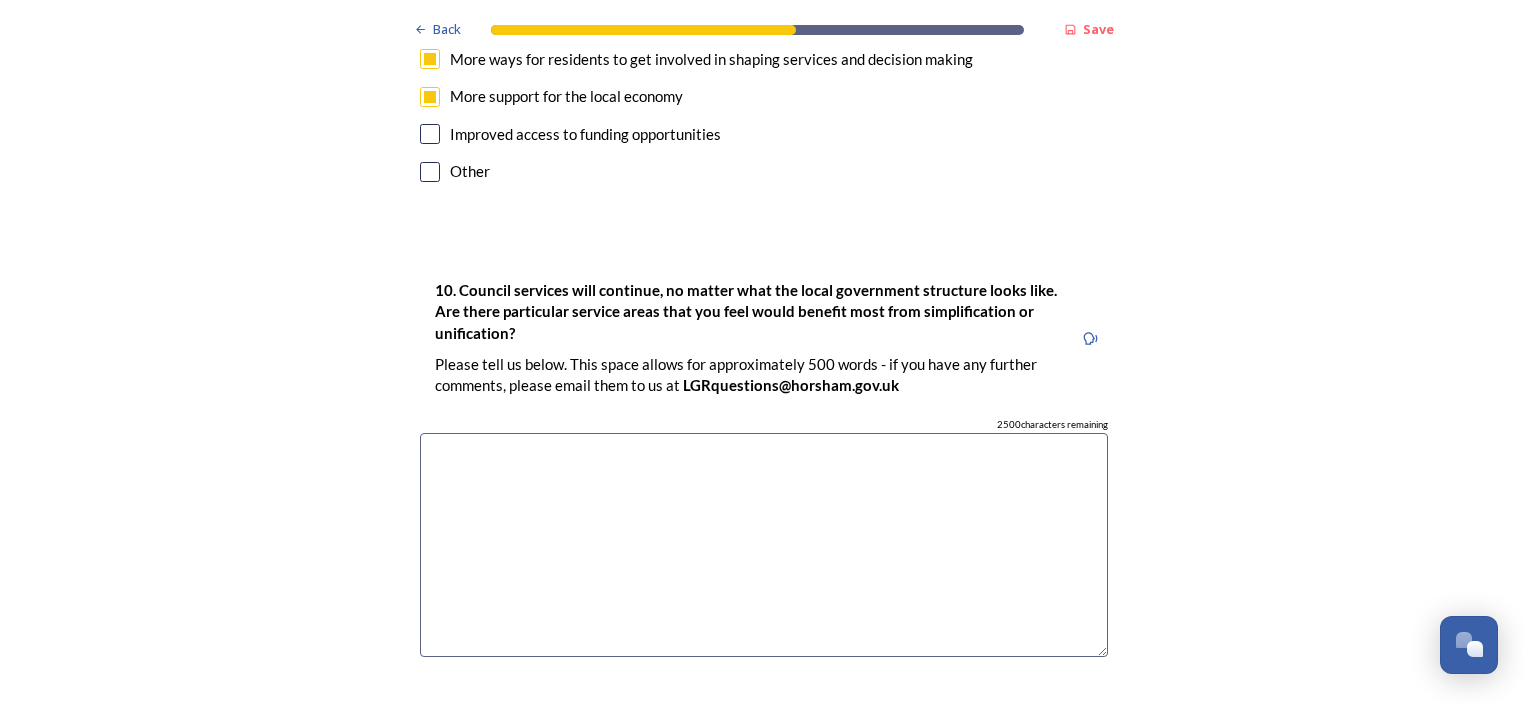 scroll, scrollTop: 5600, scrollLeft: 0, axis: vertical 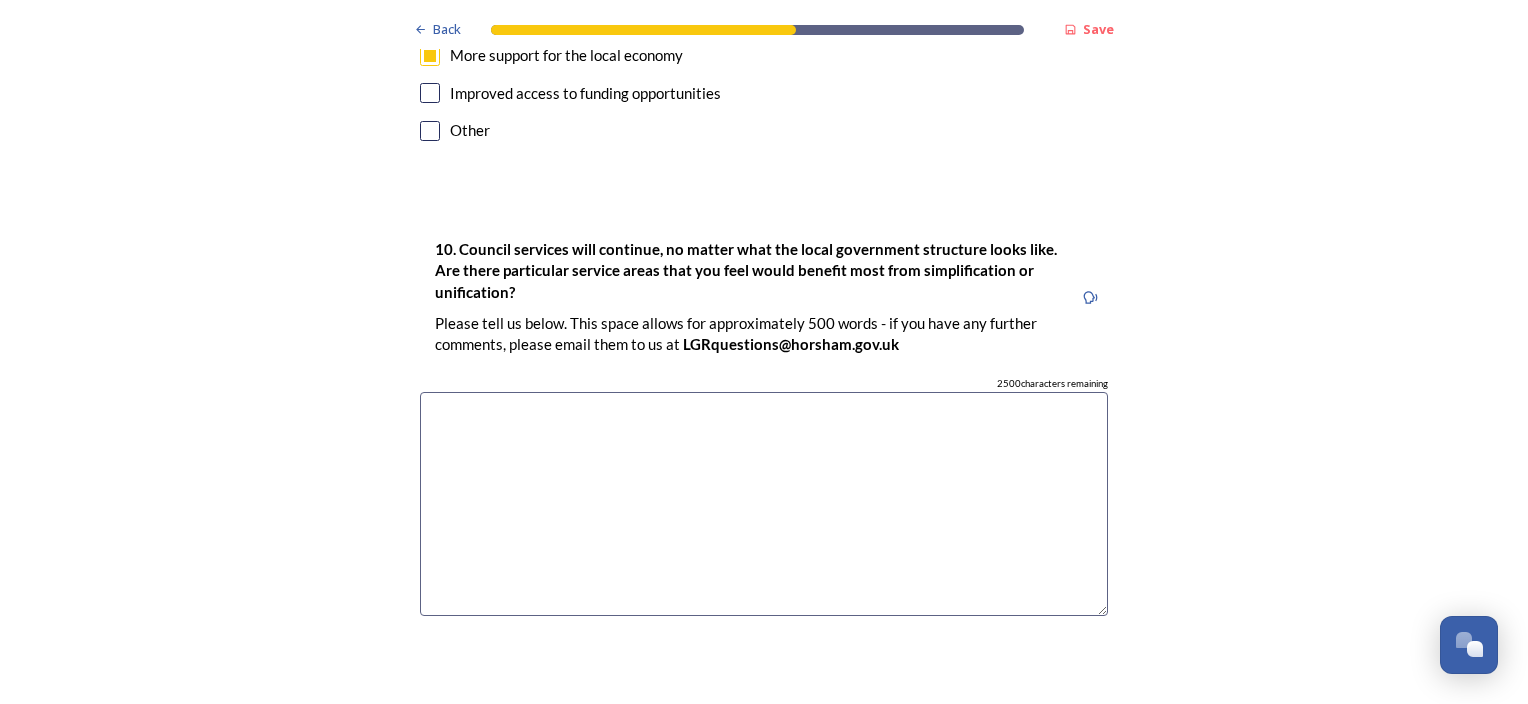 click at bounding box center (764, 504) 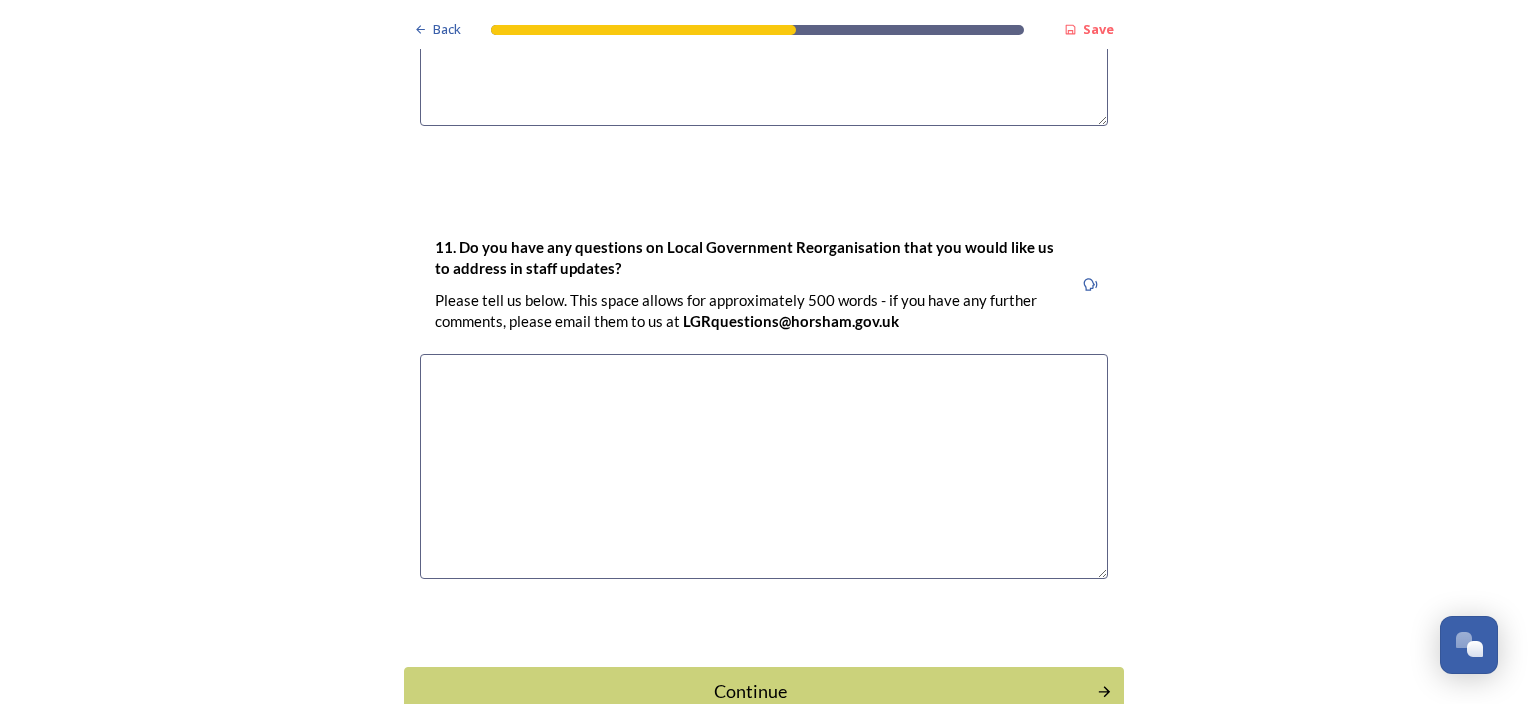 scroll, scrollTop: 6100, scrollLeft: 0, axis: vertical 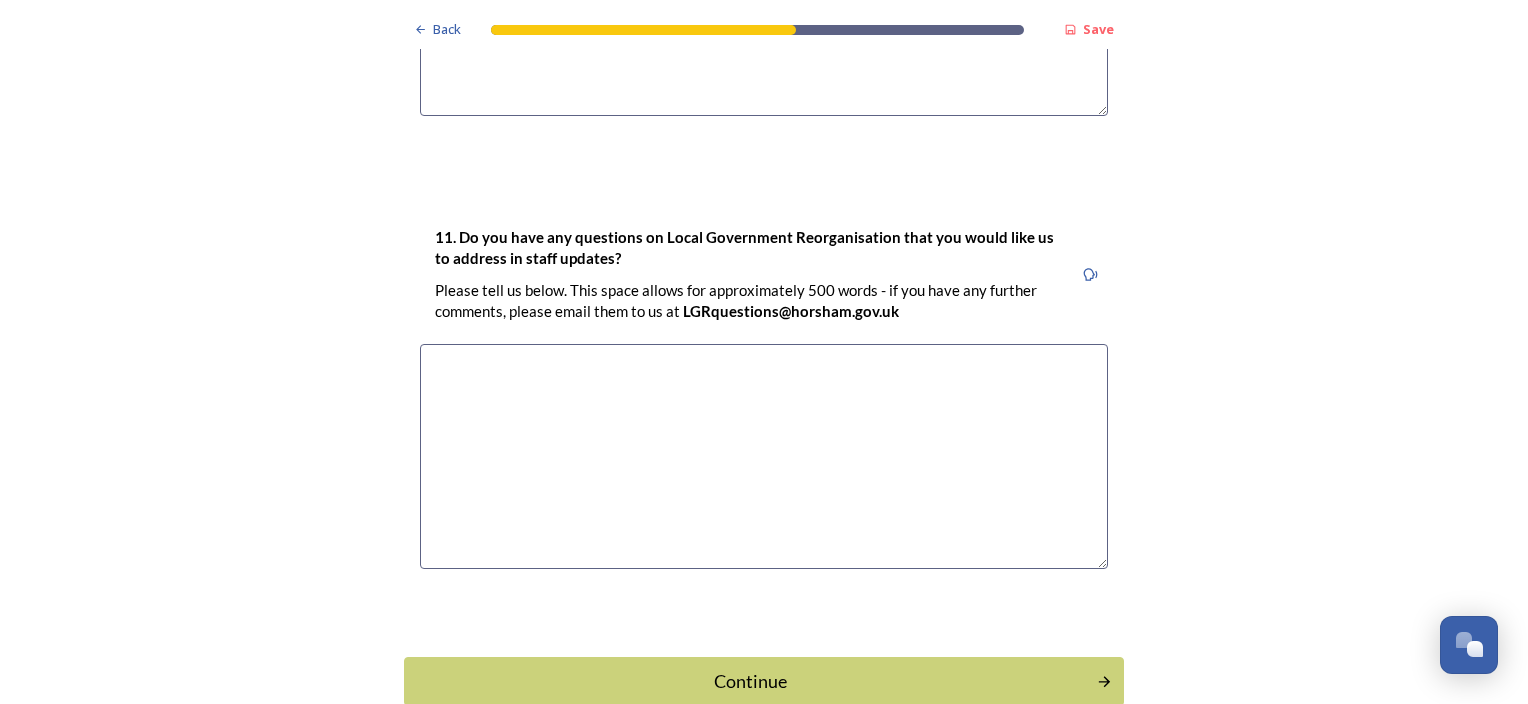 type on "I think that the front line services such as planning, housing, revenues and benefits, cleansing are understood by the public. I think that some of our discretionary services are less understood or even known about" 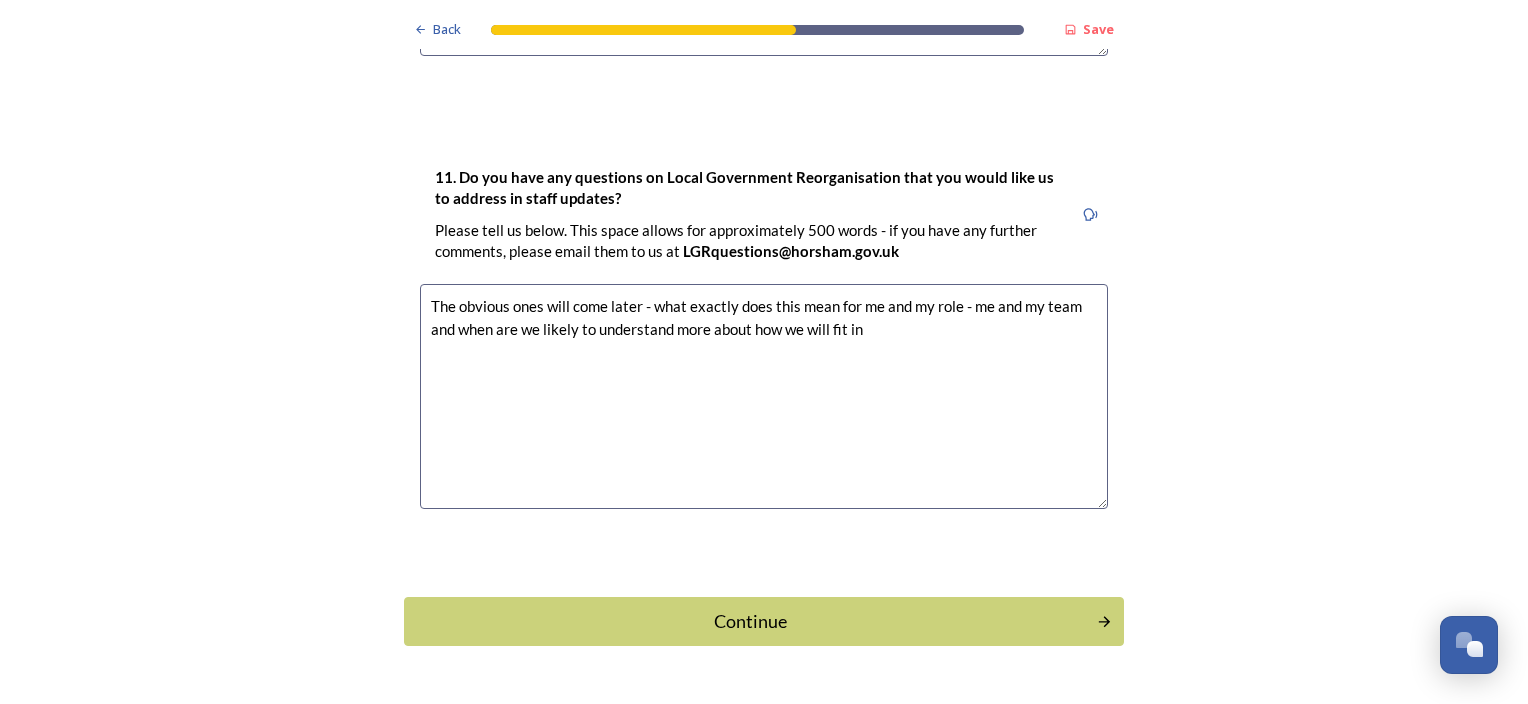 scroll, scrollTop: 6217, scrollLeft: 0, axis: vertical 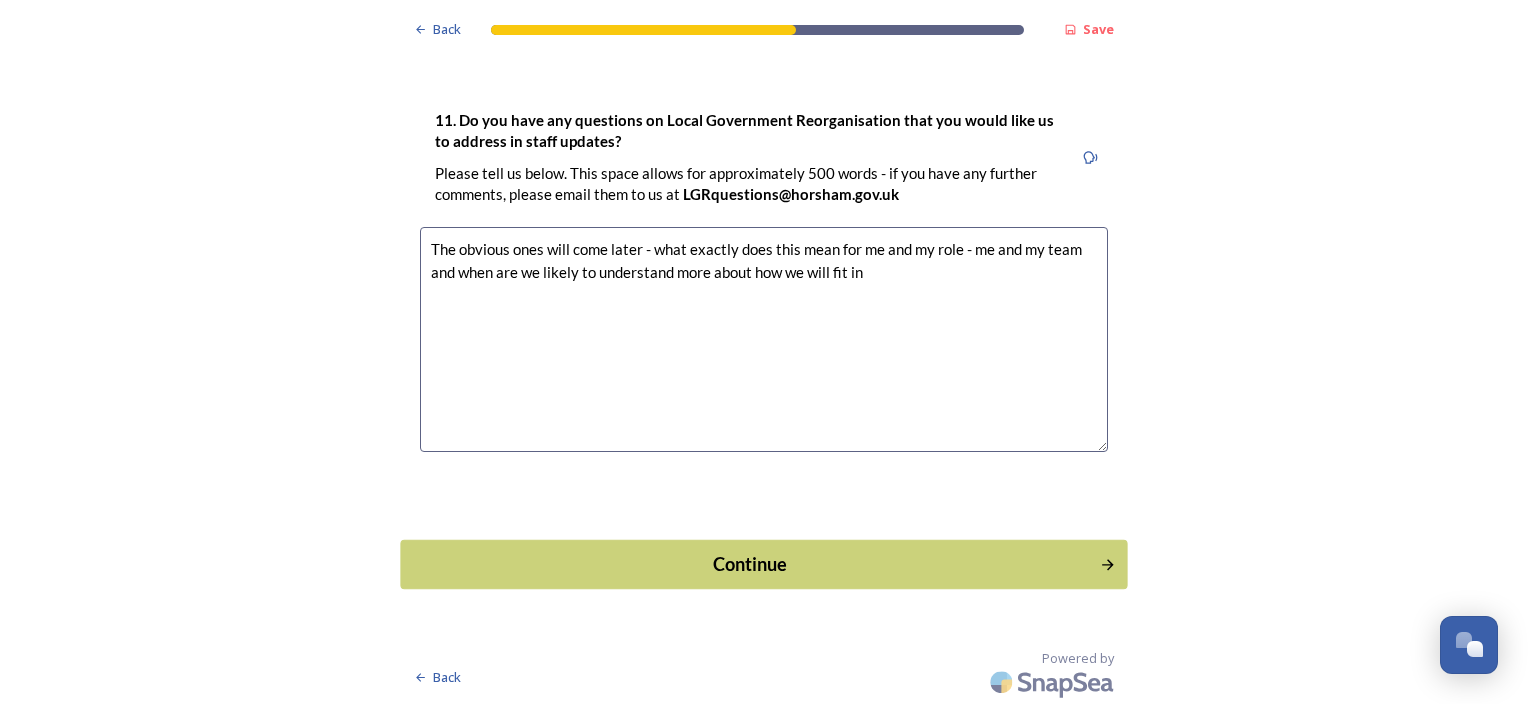 type on "The obvious ones will come later - what exactly does this mean for me and my role - me and my team and when are we likely to understand more about how we will fit in" 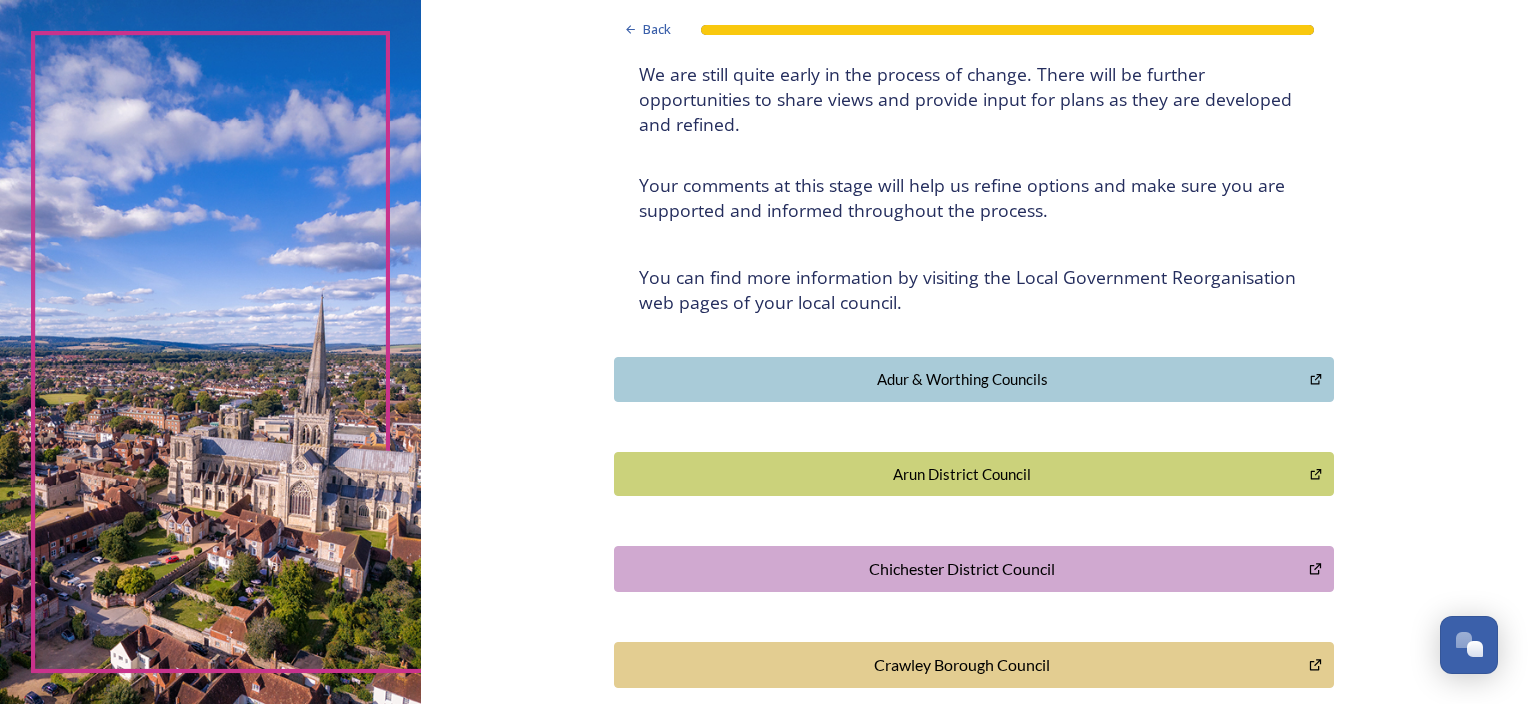 scroll, scrollTop: 200, scrollLeft: 0, axis: vertical 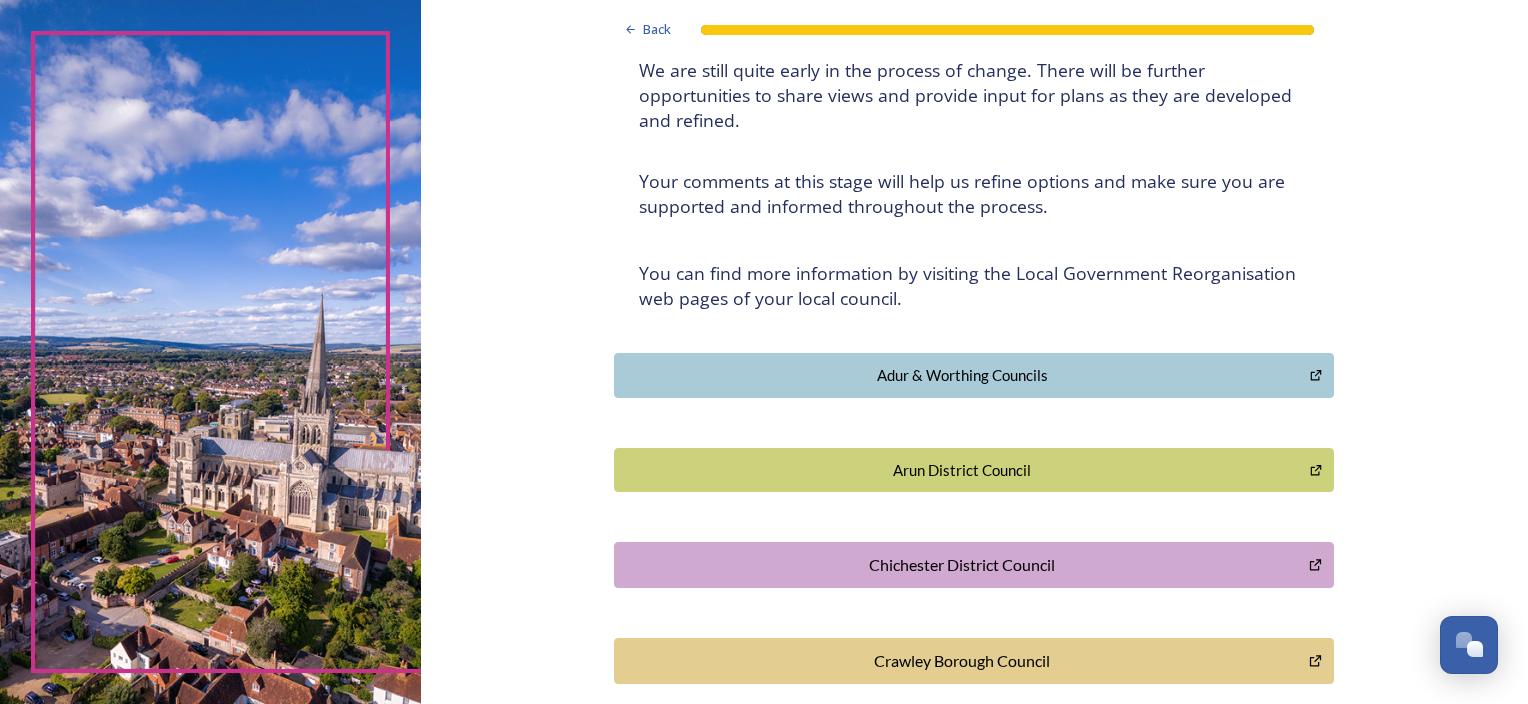 click on "Arun District Council" at bounding box center [962, 470] 